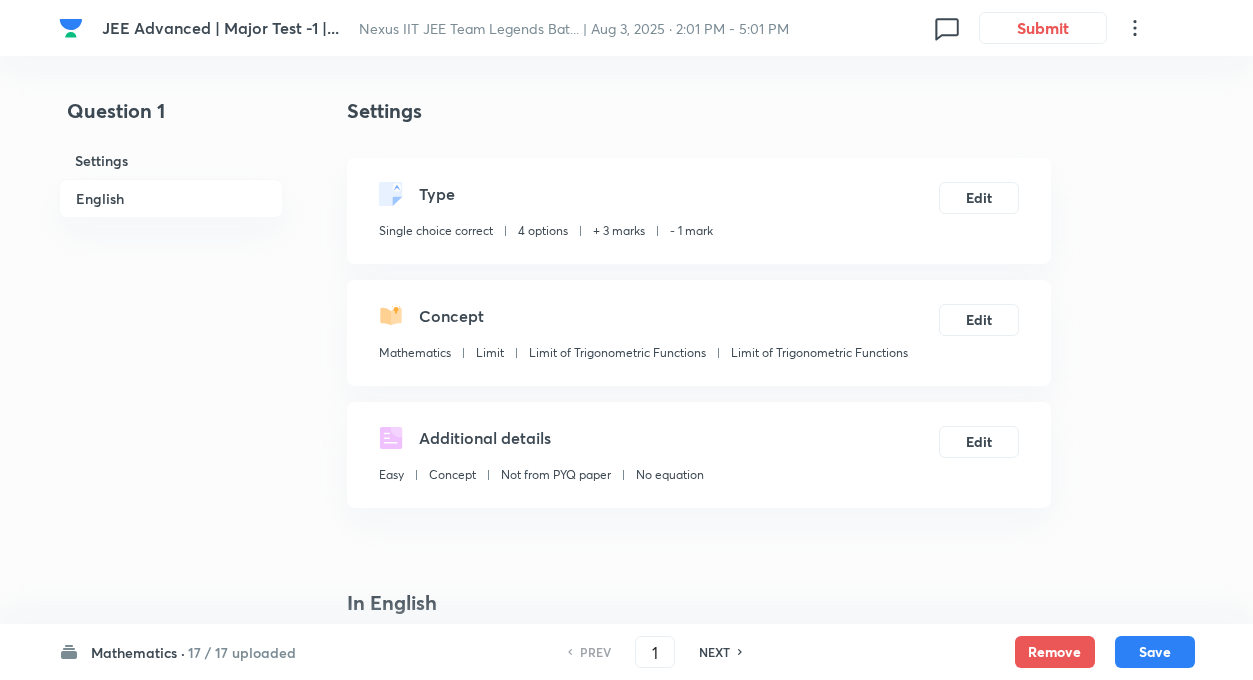 scroll, scrollTop: 2092, scrollLeft: 0, axis: vertical 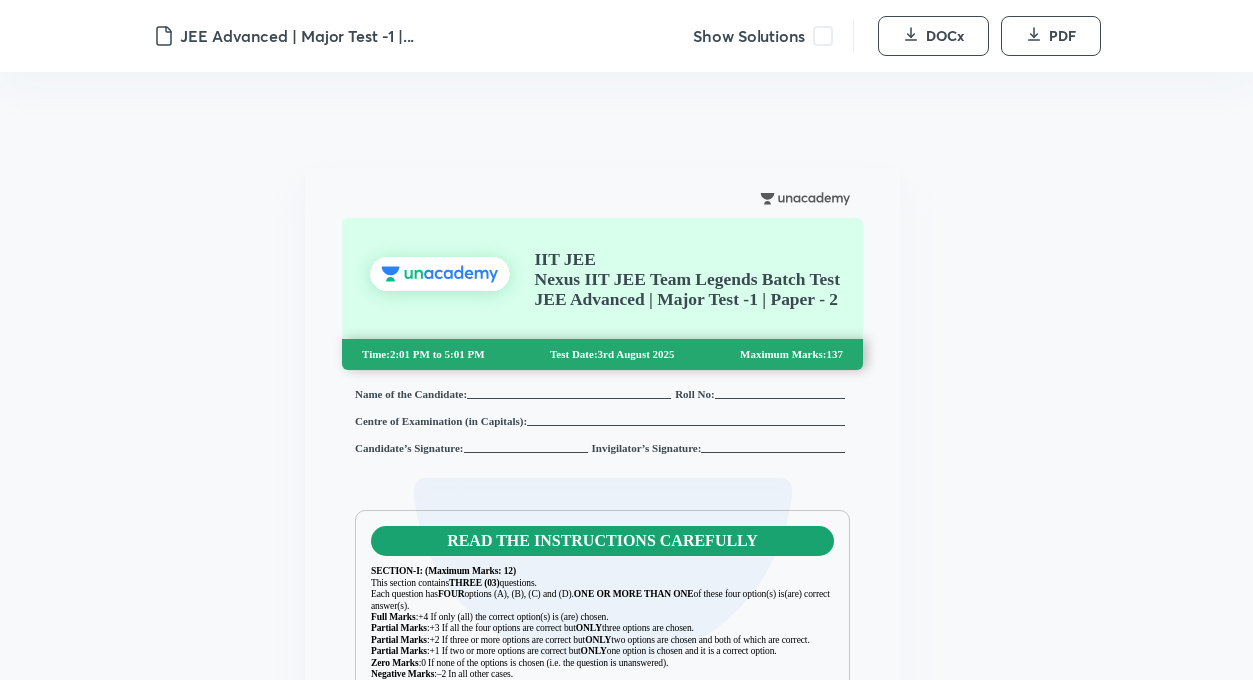 click at bounding box center (823, 36) 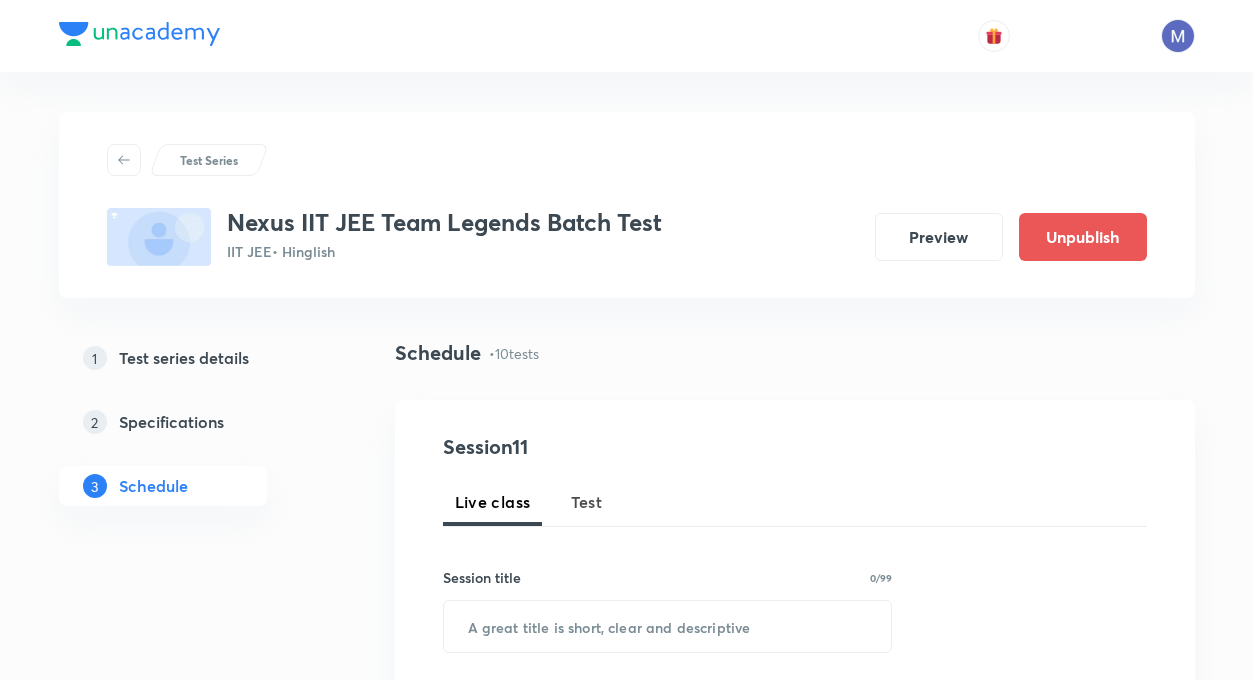 scroll, scrollTop: 0, scrollLeft: 0, axis: both 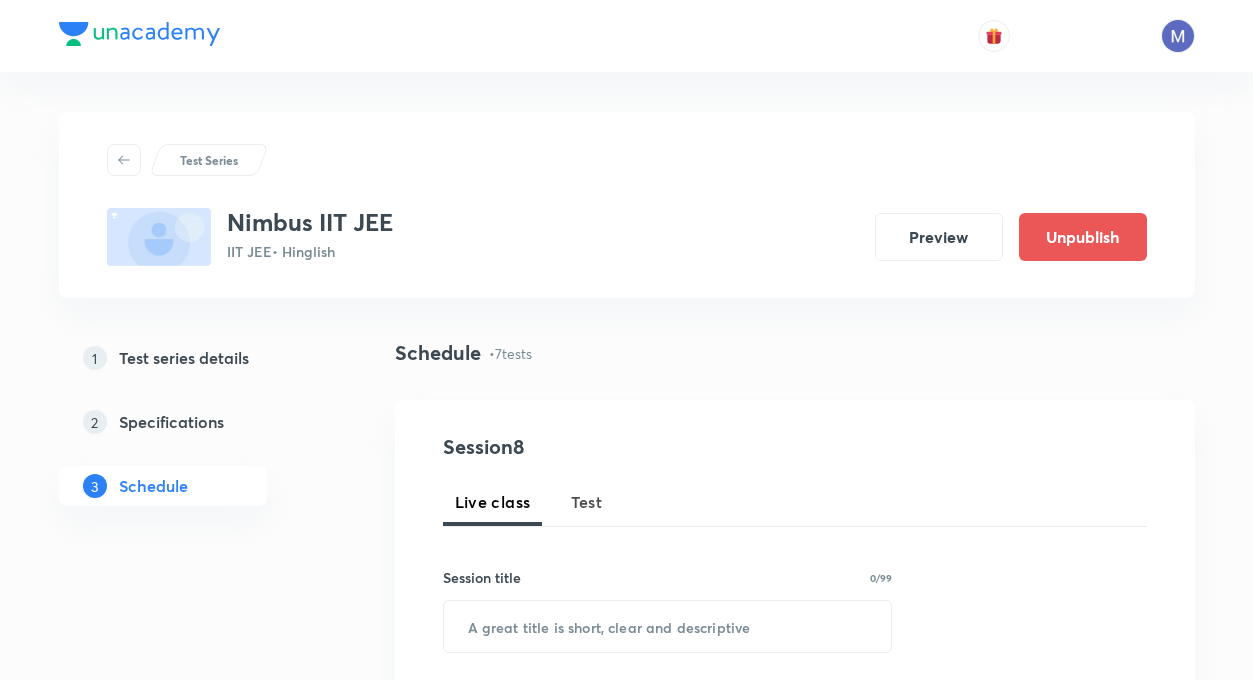 click 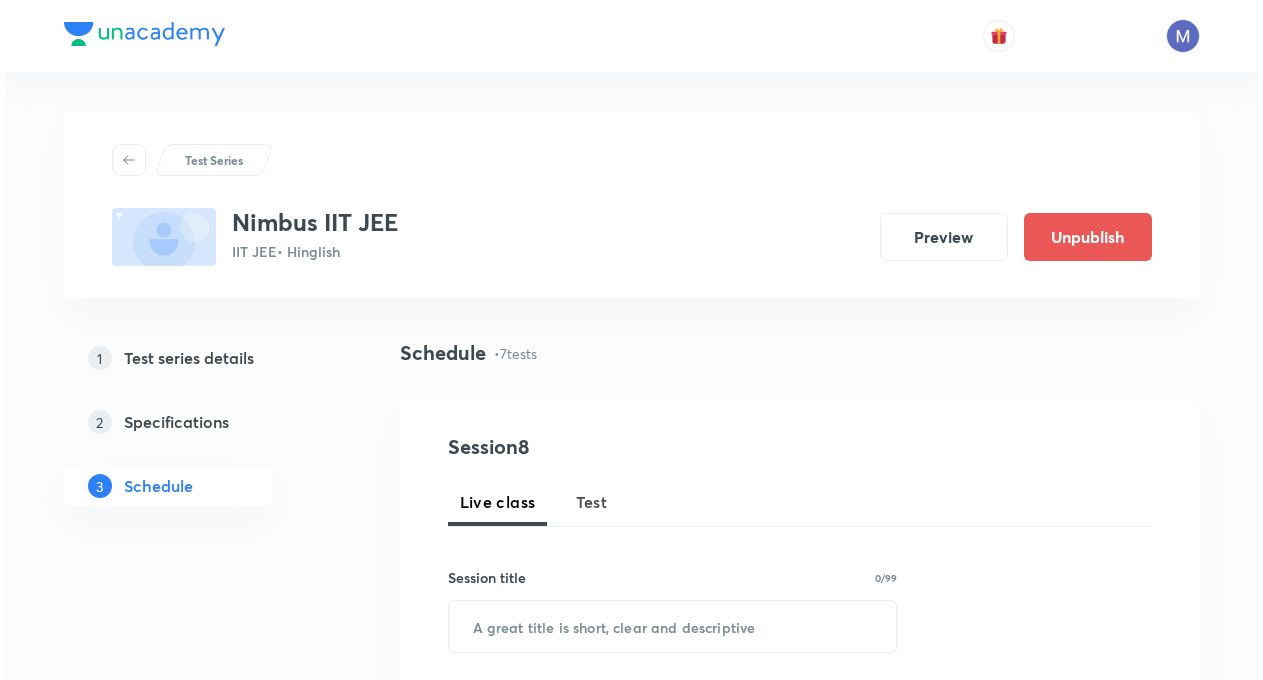 scroll, scrollTop: 1920, scrollLeft: 0, axis: vertical 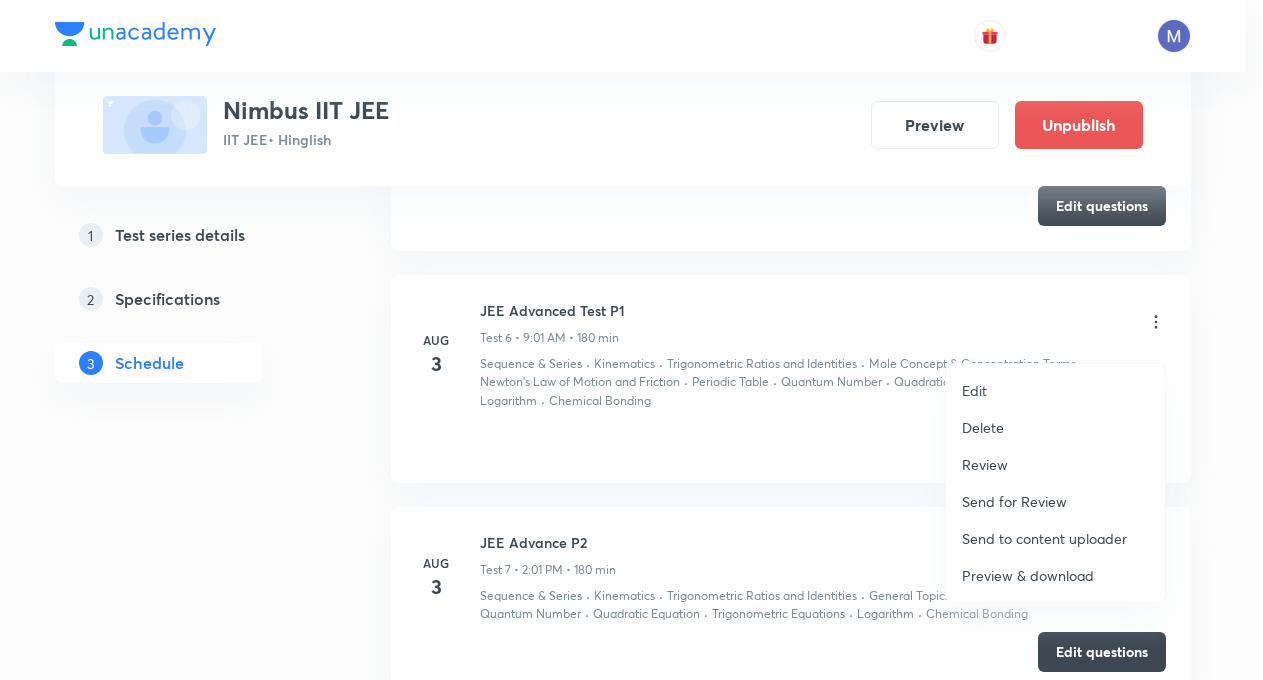 click on "Preview & download" at bounding box center [1028, 575] 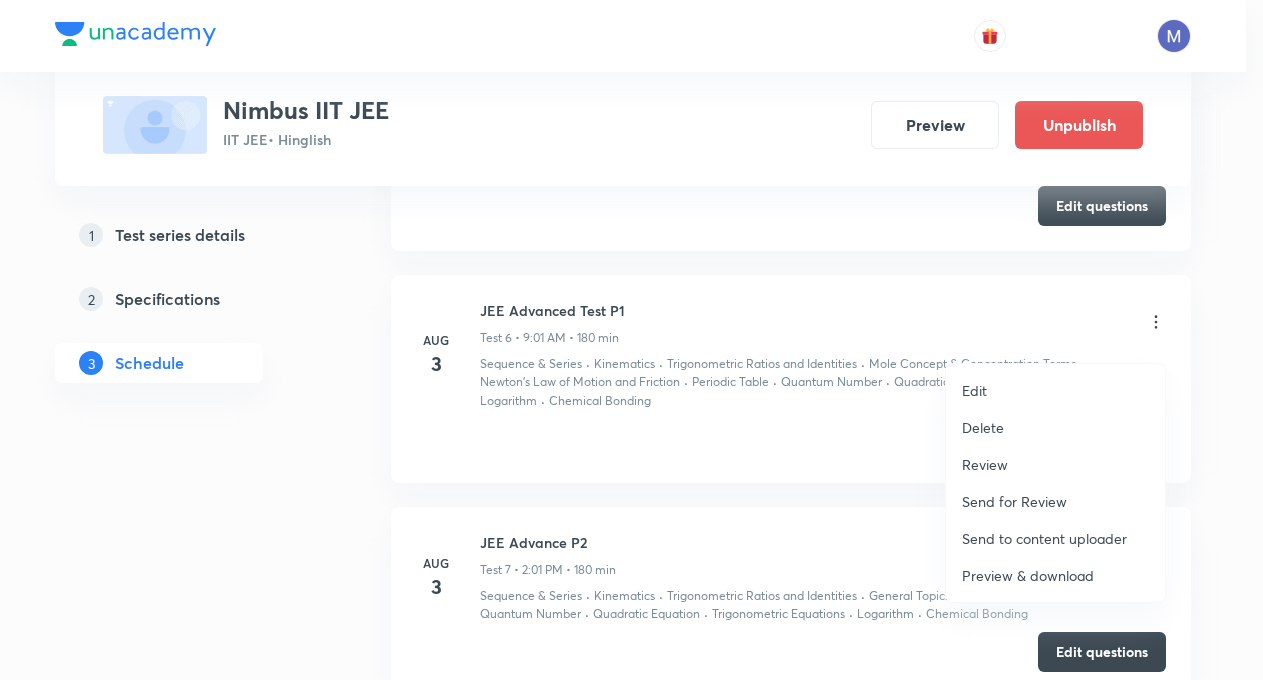 click at bounding box center (631, 340) 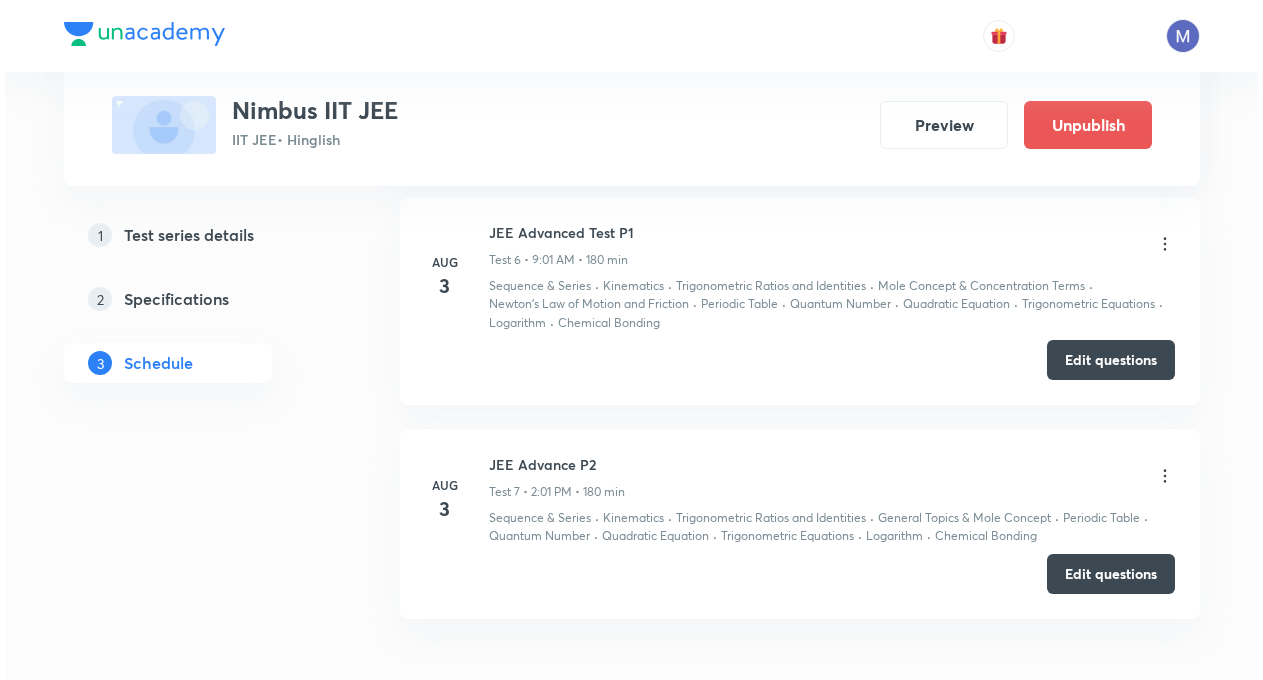 scroll, scrollTop: 2000, scrollLeft: 0, axis: vertical 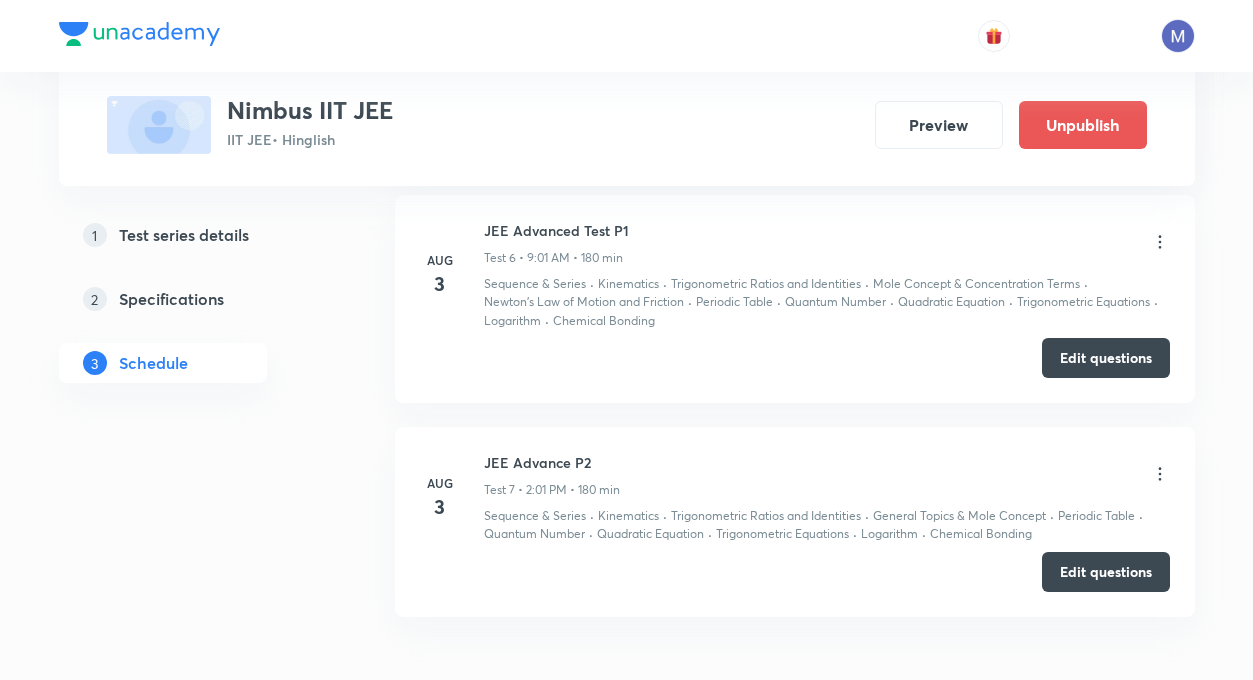 click 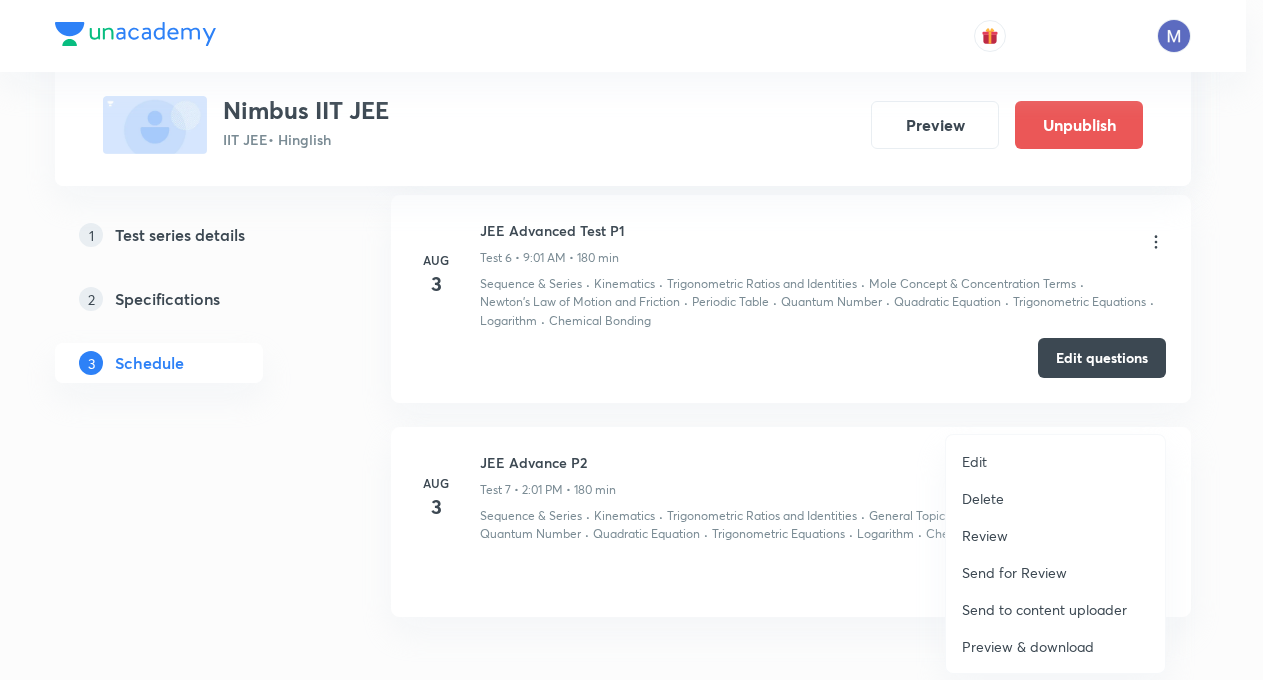click on "Preview & download" at bounding box center [1028, 646] 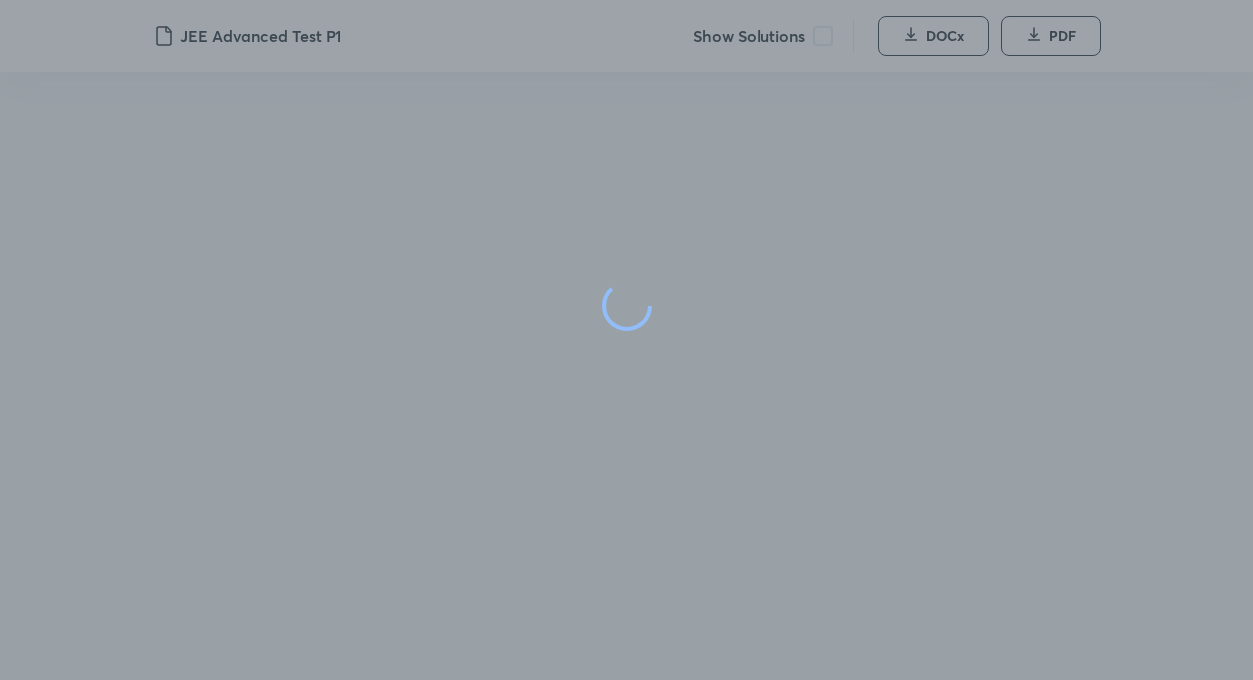 scroll, scrollTop: 0, scrollLeft: 0, axis: both 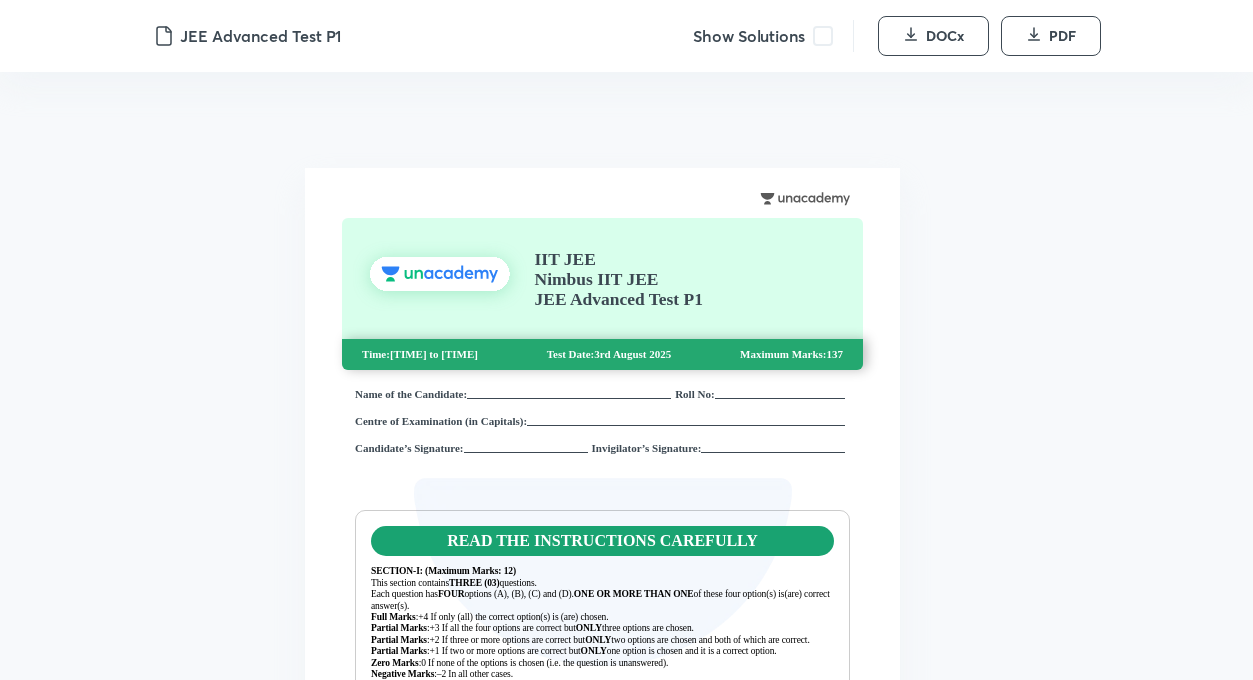 click at bounding box center [823, 36] 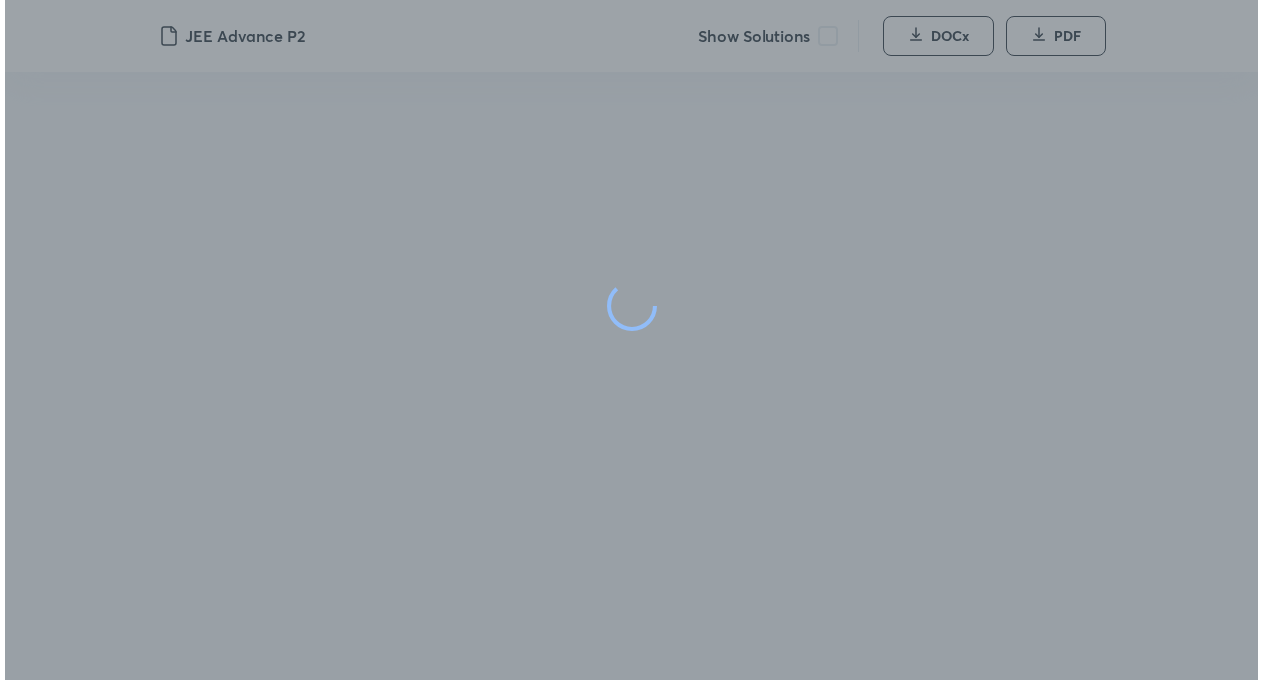 scroll, scrollTop: 0, scrollLeft: 0, axis: both 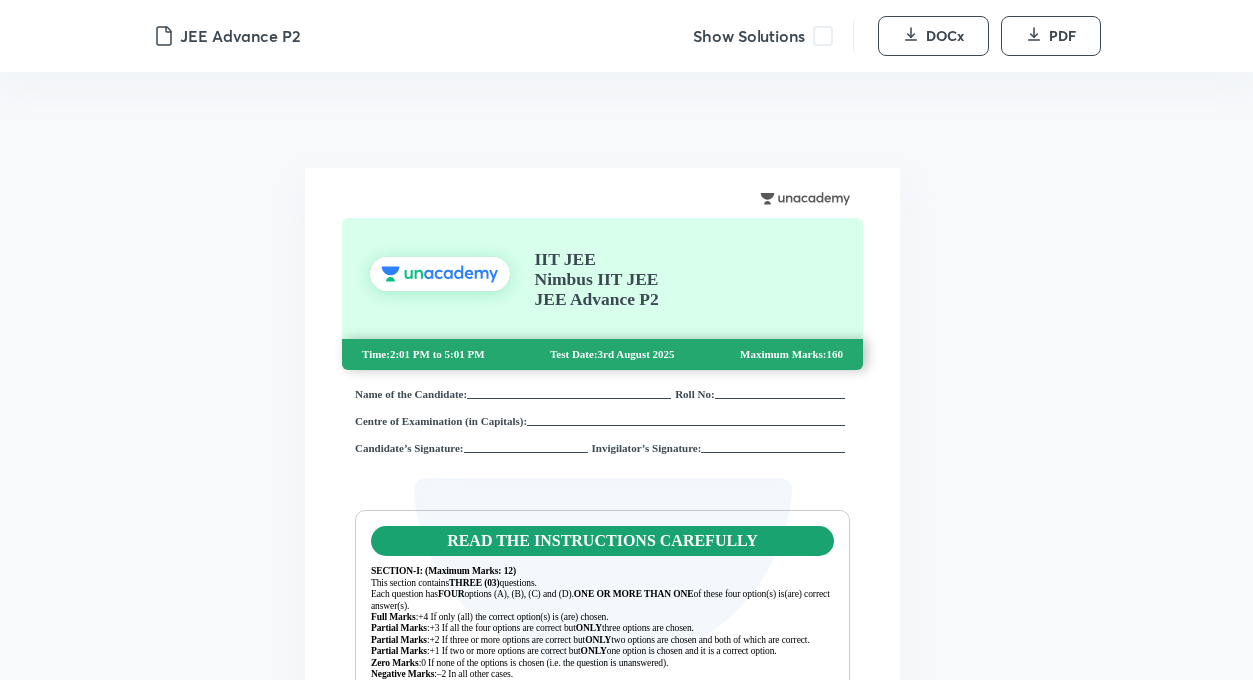 click at bounding box center [823, 36] 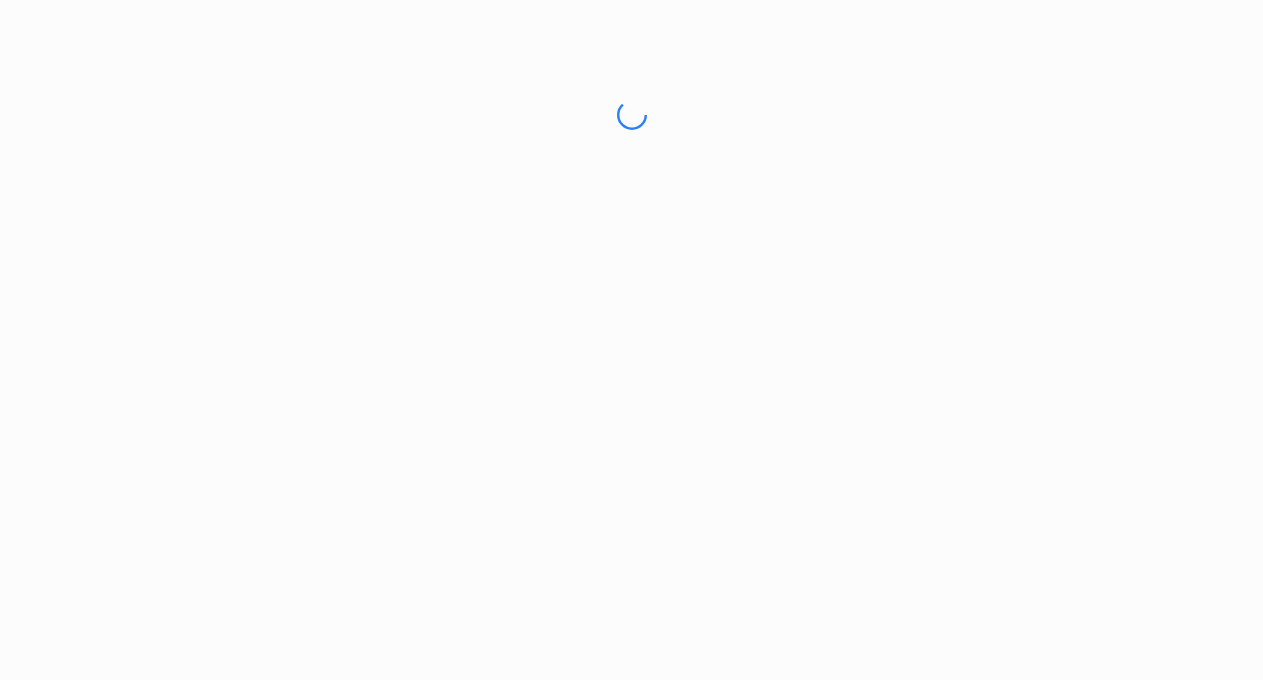 scroll, scrollTop: 0, scrollLeft: 0, axis: both 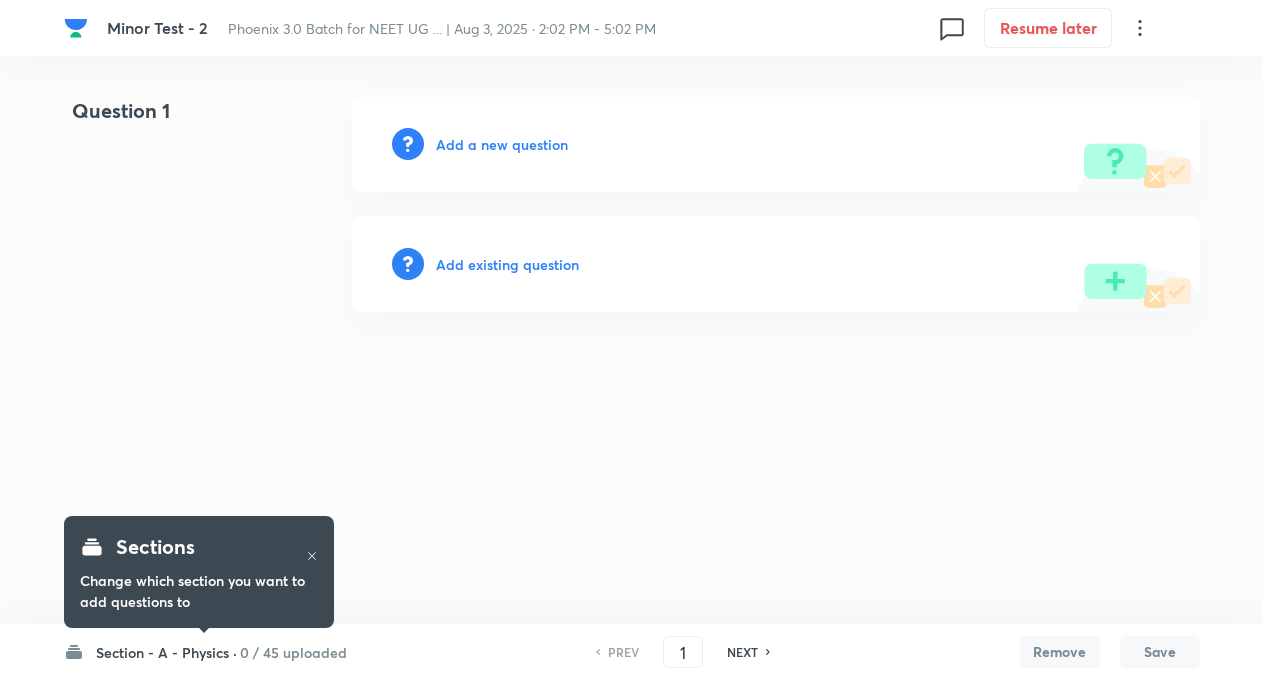 click on "Section - A - Physics ·" at bounding box center (166, 652) 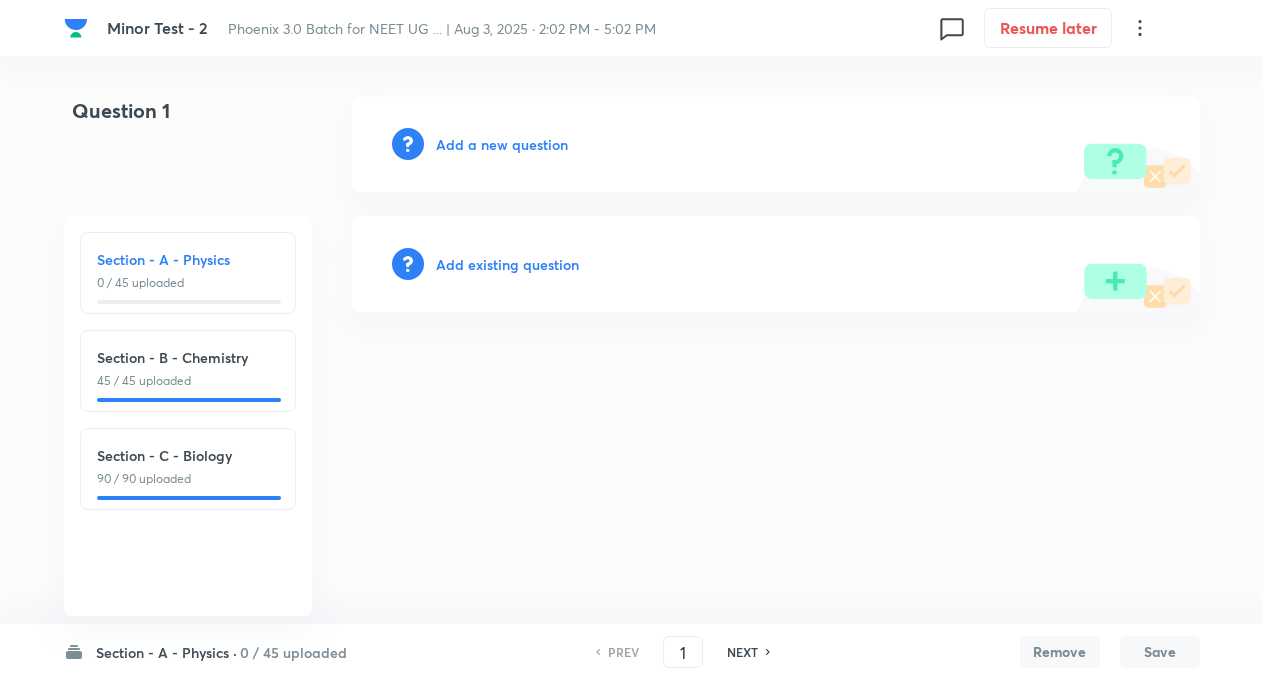 click on "45 / 45 uploaded" at bounding box center [188, 381] 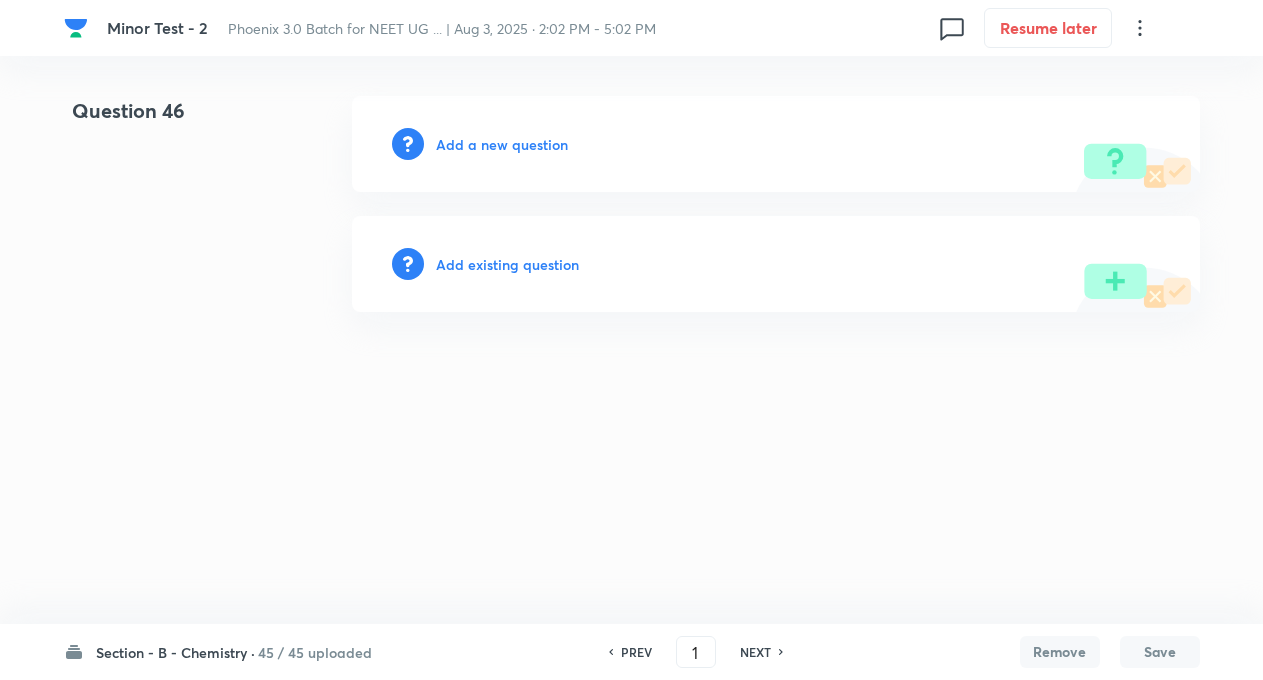 type on "46" 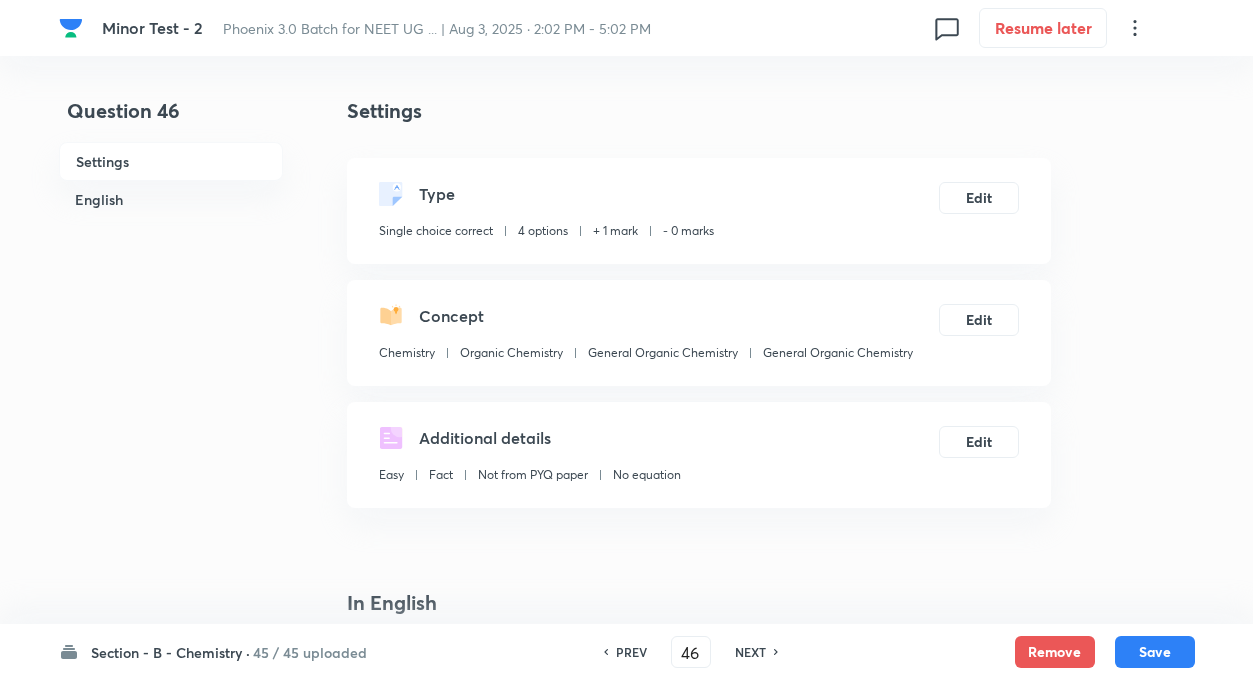 checkbox on "true" 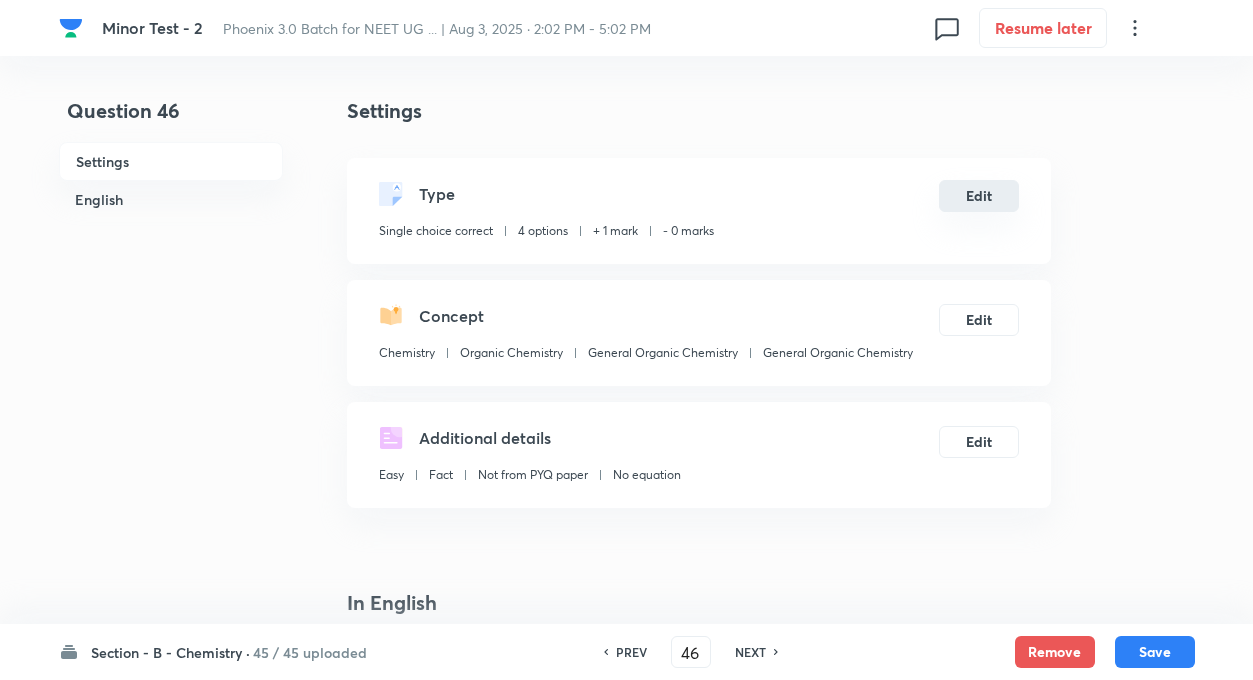 click on "Edit" at bounding box center [979, 196] 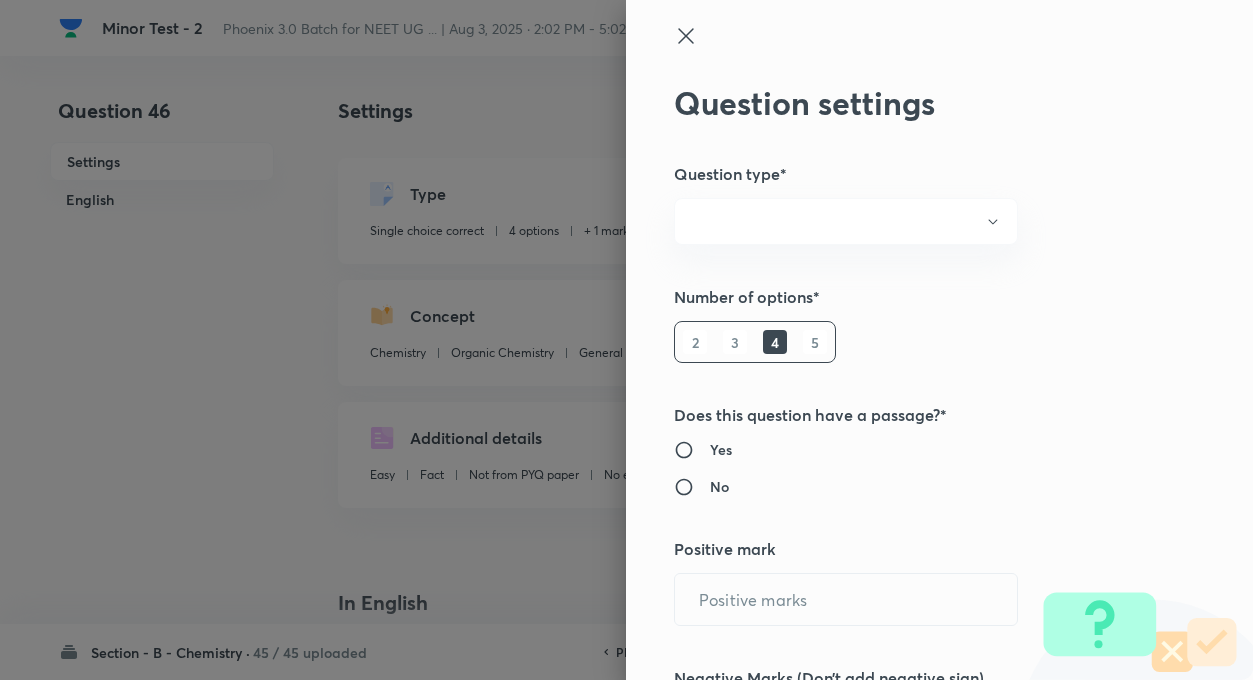 radio on "true" 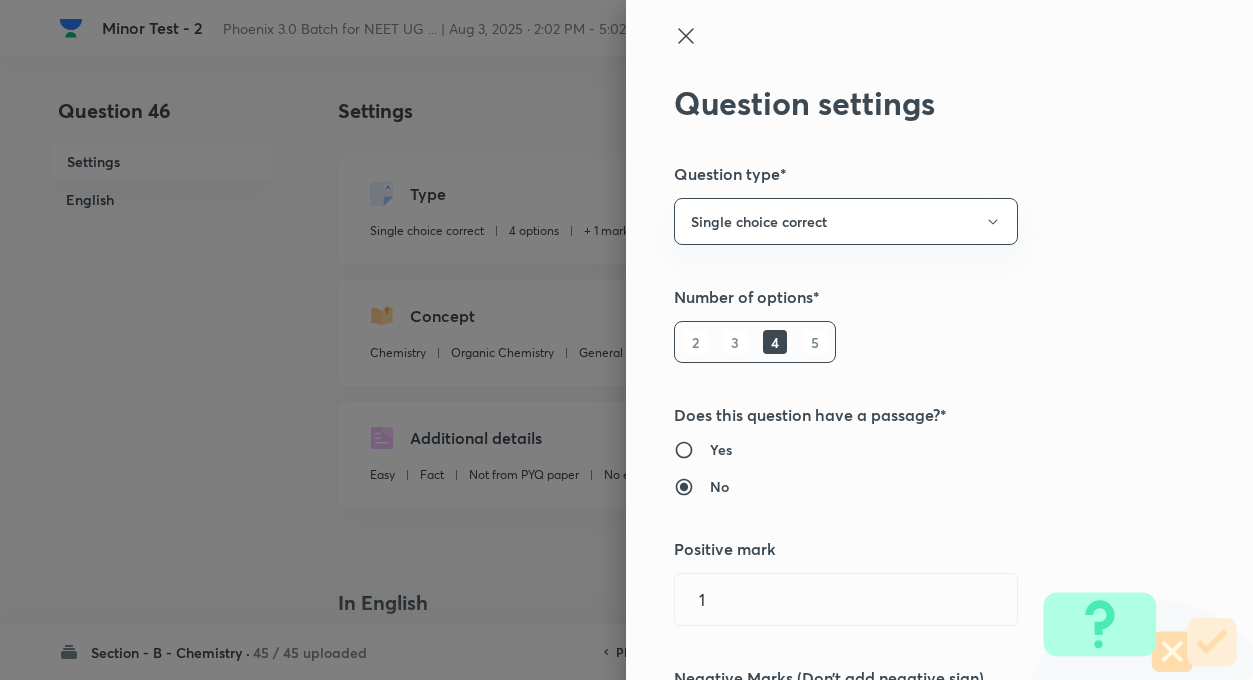 type on "1" 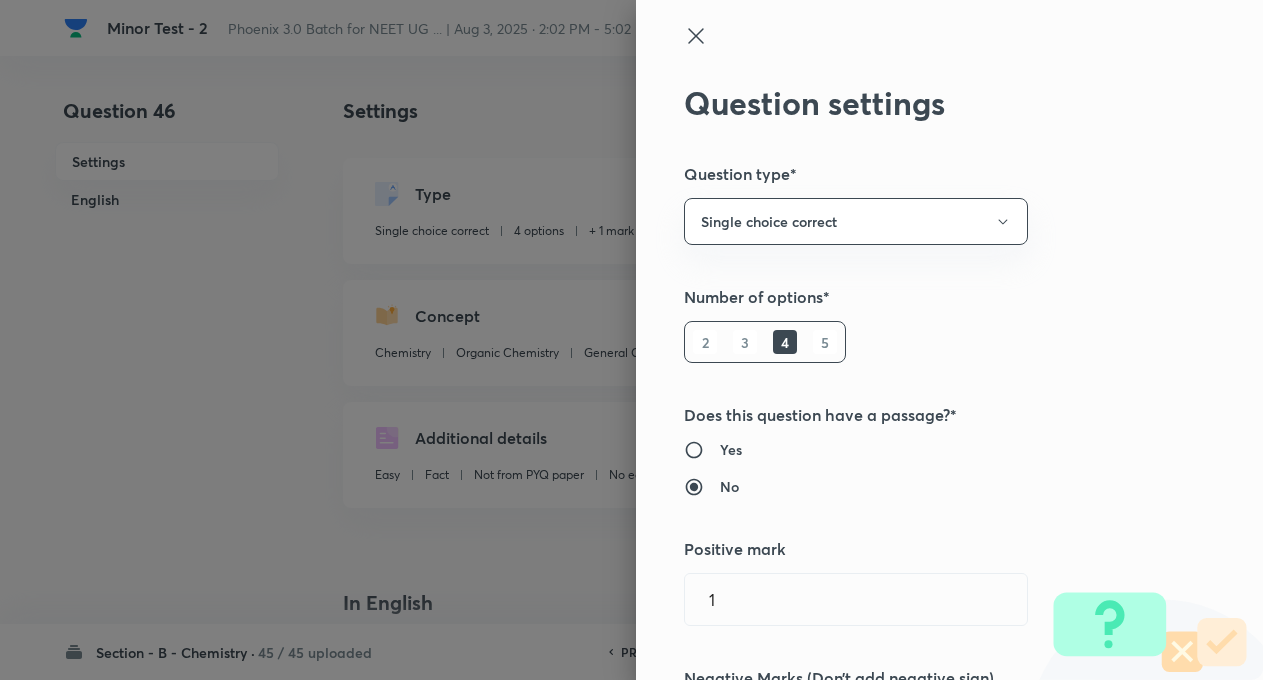 click on "Question settings Question type* Single choice correct Number of options* 2 3 4 5 Does this question have a passage?* Yes No Positive mark 1 ​ Negative Marks (Don’t add negative sign) 0 ​ Syllabus Topic group* Chemistry ​ Topic* Organic Chemistry ​ Concept* General Organic Chemistry ​ Sub-concept* General Organic Chemistry ​ Concept-field ​ Additional details Question Difficulty Very easy Easy Moderate Hard Very hard Question is based on Fact Numerical Concept Previous year question Yes No Does this question have equation? Yes No Verification status Is the question verified? *Select 'yes' only if a question is verified Yes No Save" at bounding box center [949, 340] 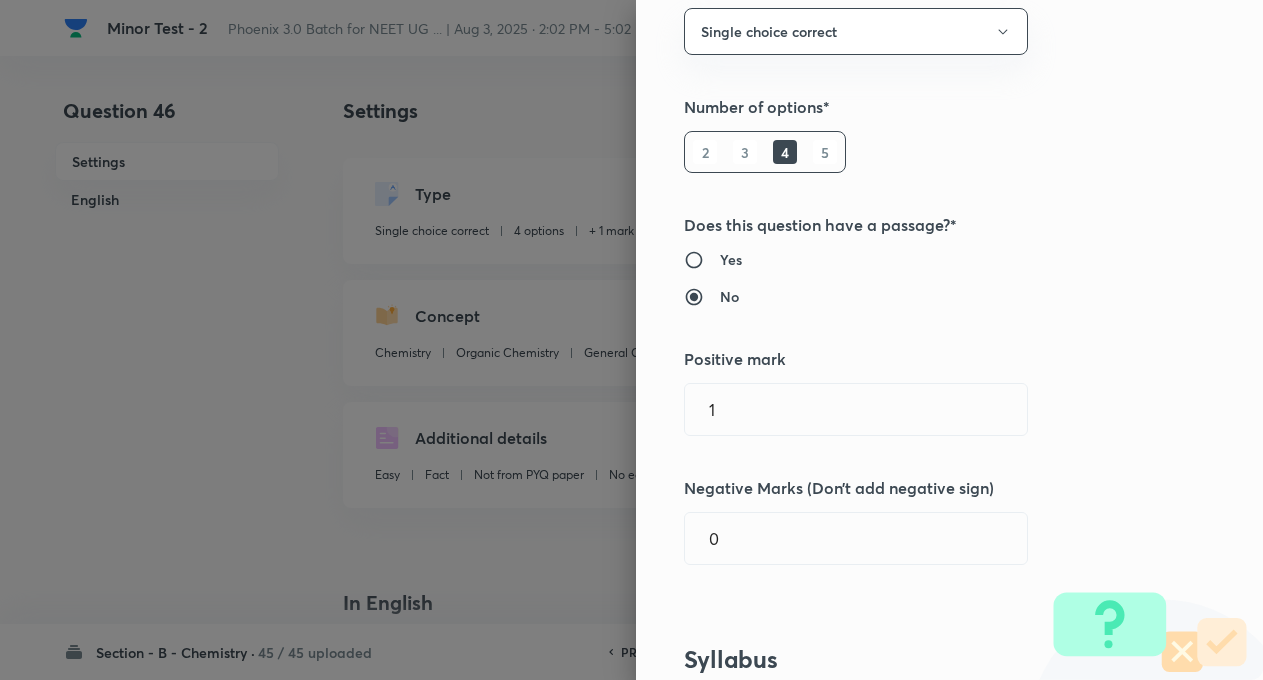 scroll, scrollTop: 200, scrollLeft: 0, axis: vertical 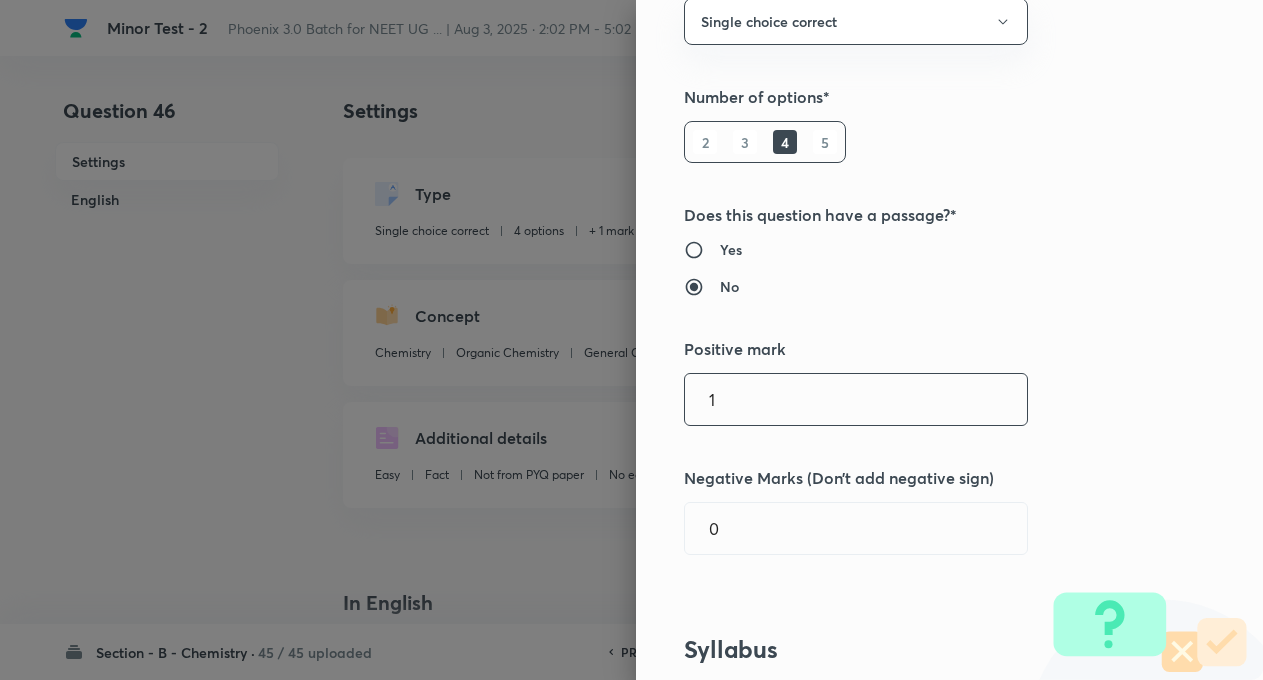 click on "1" at bounding box center [856, 399] 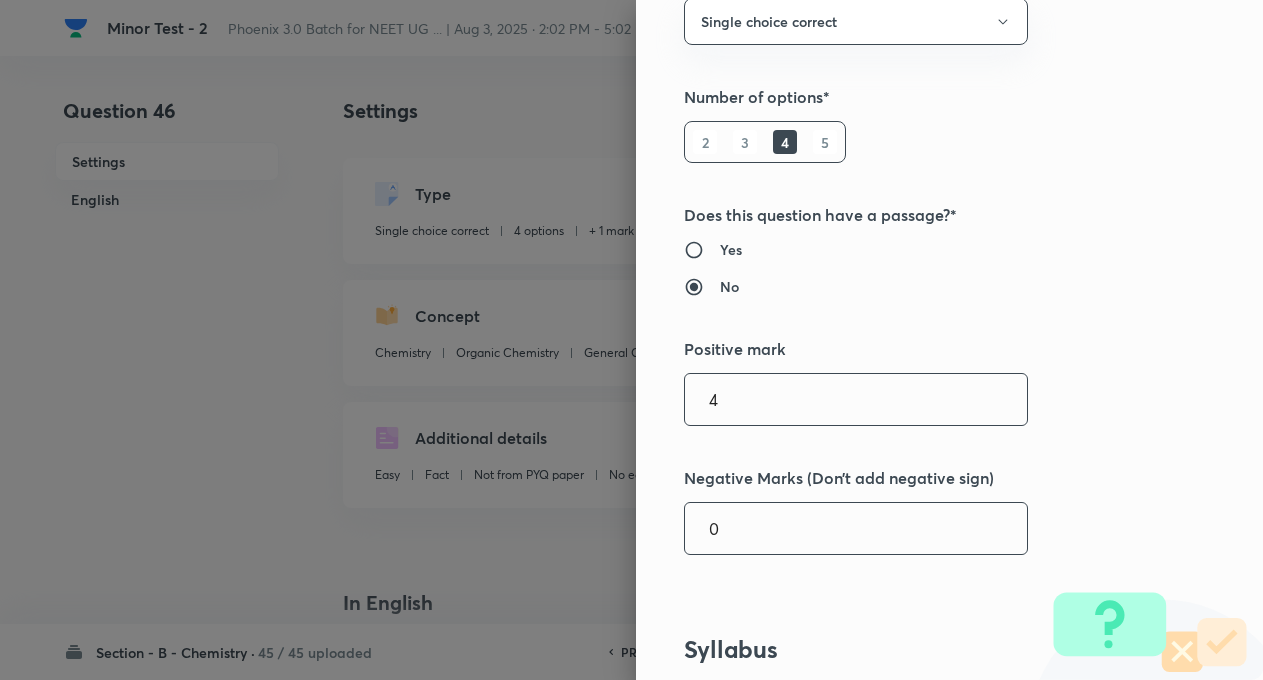 type on "4" 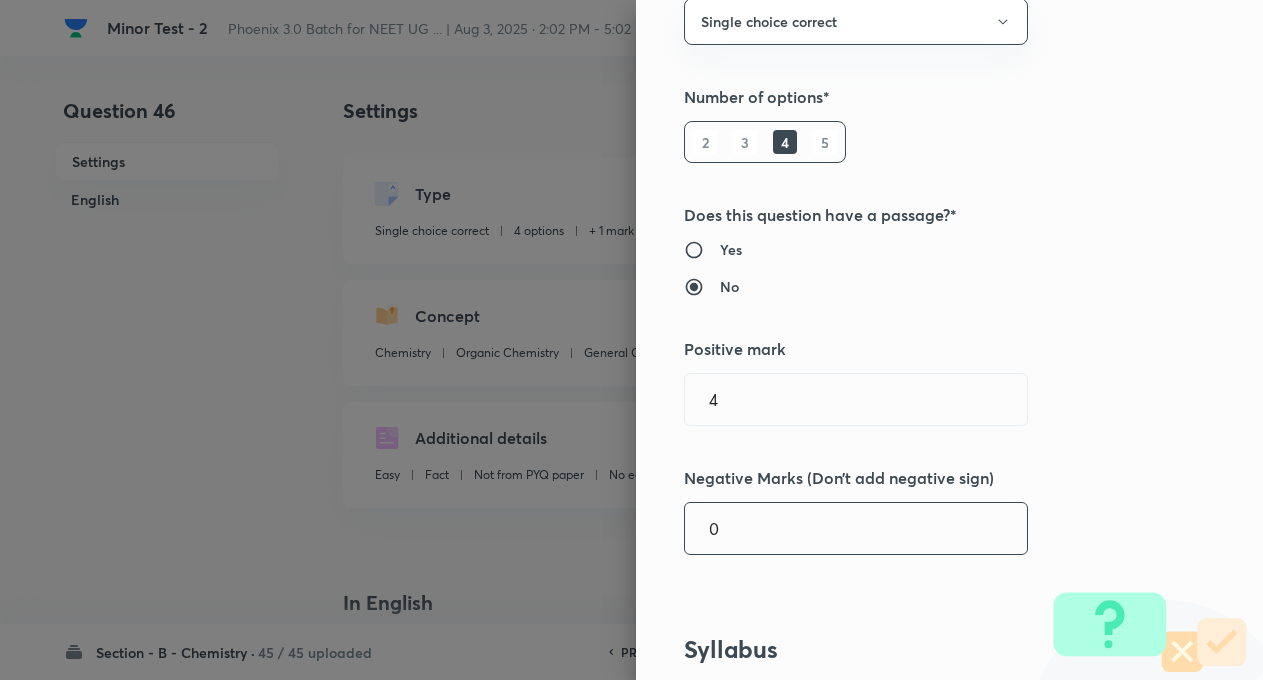 click on "0" at bounding box center [856, 528] 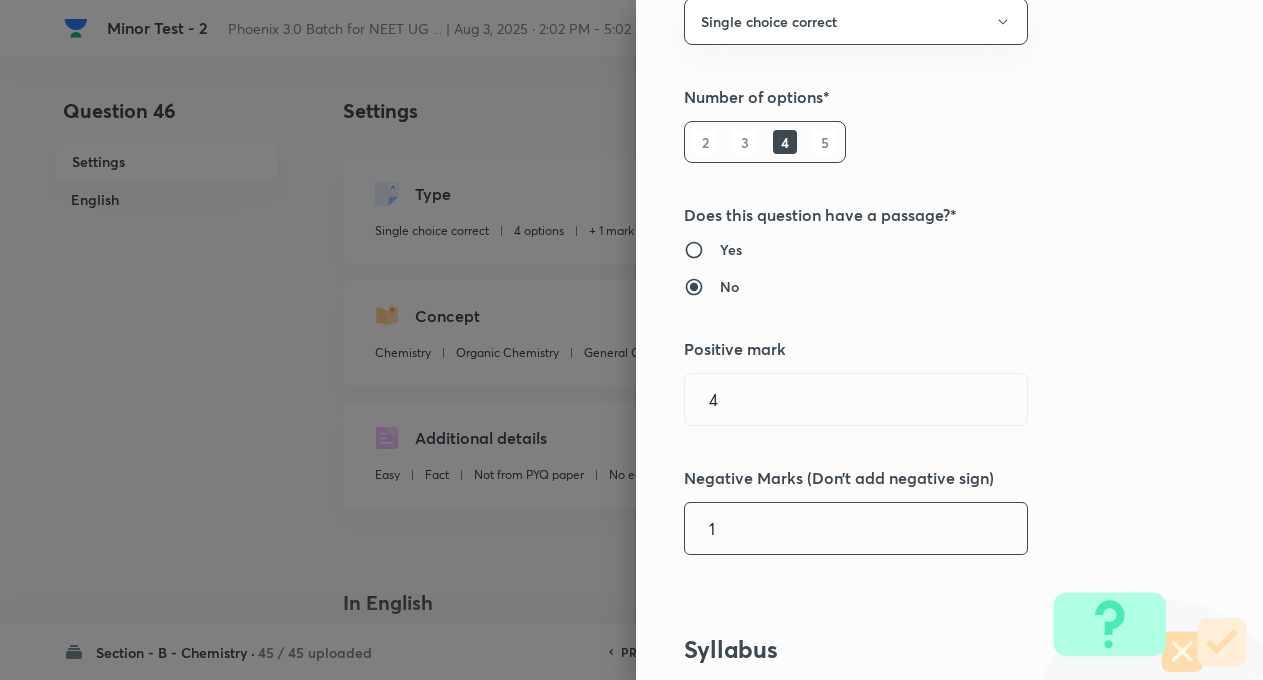 type on "1" 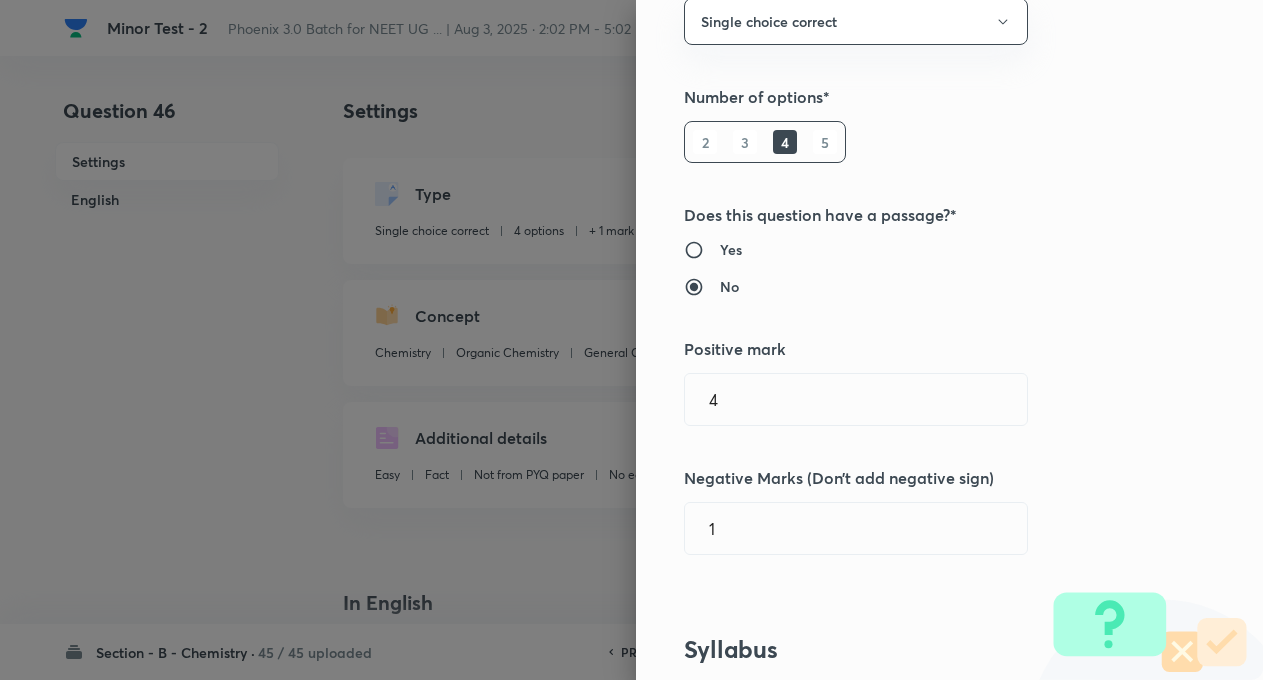 click on "Question settings Question type* Single choice correct Number of options* 2 3 4 5 Does this question have a passage?* Yes No Positive mark 4 ​ Negative Marks (Don’t add negative sign) 1 ​ Syllabus Topic group* Chemistry ​ Topic* Organic Chemistry ​ Concept* General Organic Chemistry ​ Sub-concept* General Organic Chemistry ​ Concept-field ​ Additional details Question Difficulty Very easy Easy Moderate Hard Very hard Question is based on Fact Numerical Concept Previous year question Yes No Does this question have equation? Yes No Verification status Is the question verified? *Select 'yes' only if a question is verified Yes No Save" at bounding box center [949, 340] 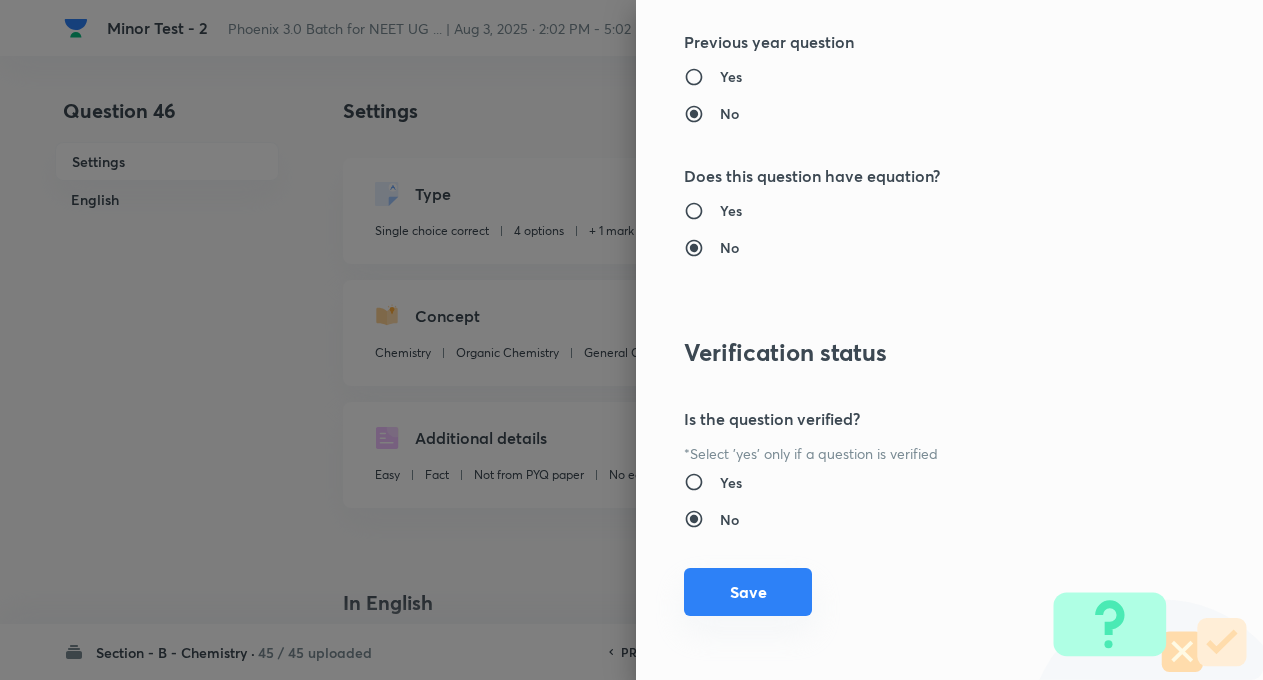 scroll, scrollTop: 2046, scrollLeft: 0, axis: vertical 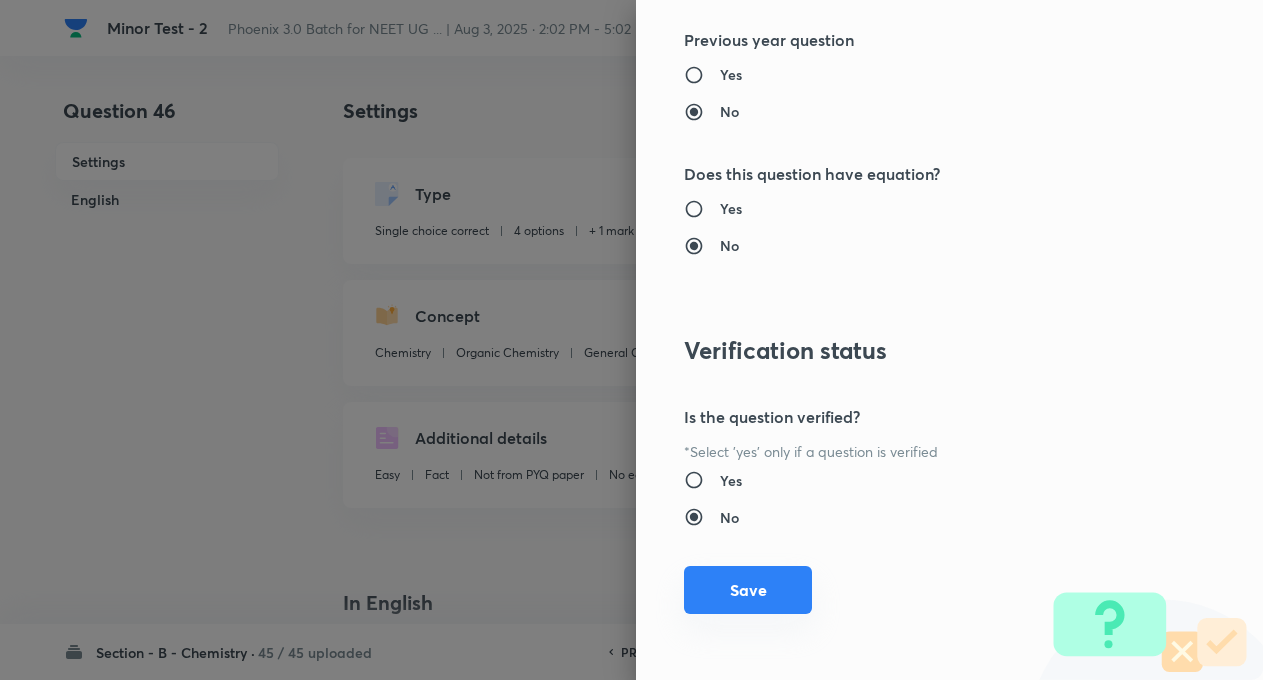 click on "Save" at bounding box center (748, 590) 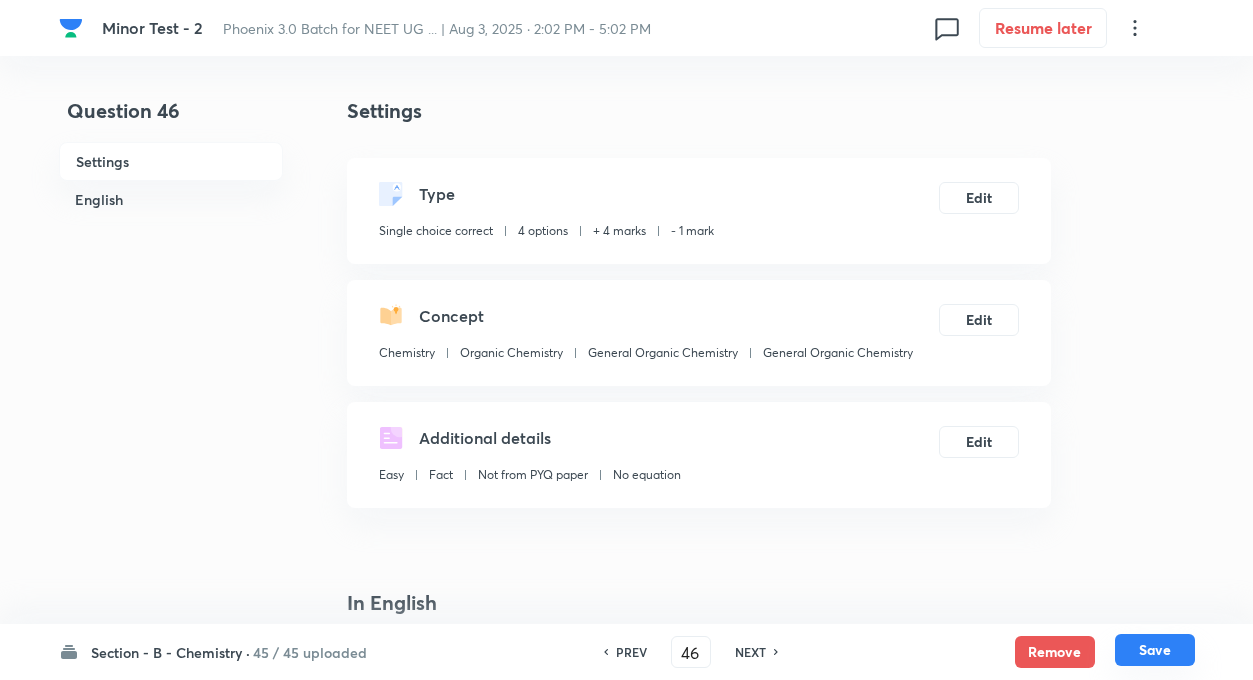 click on "Save" at bounding box center (1155, 650) 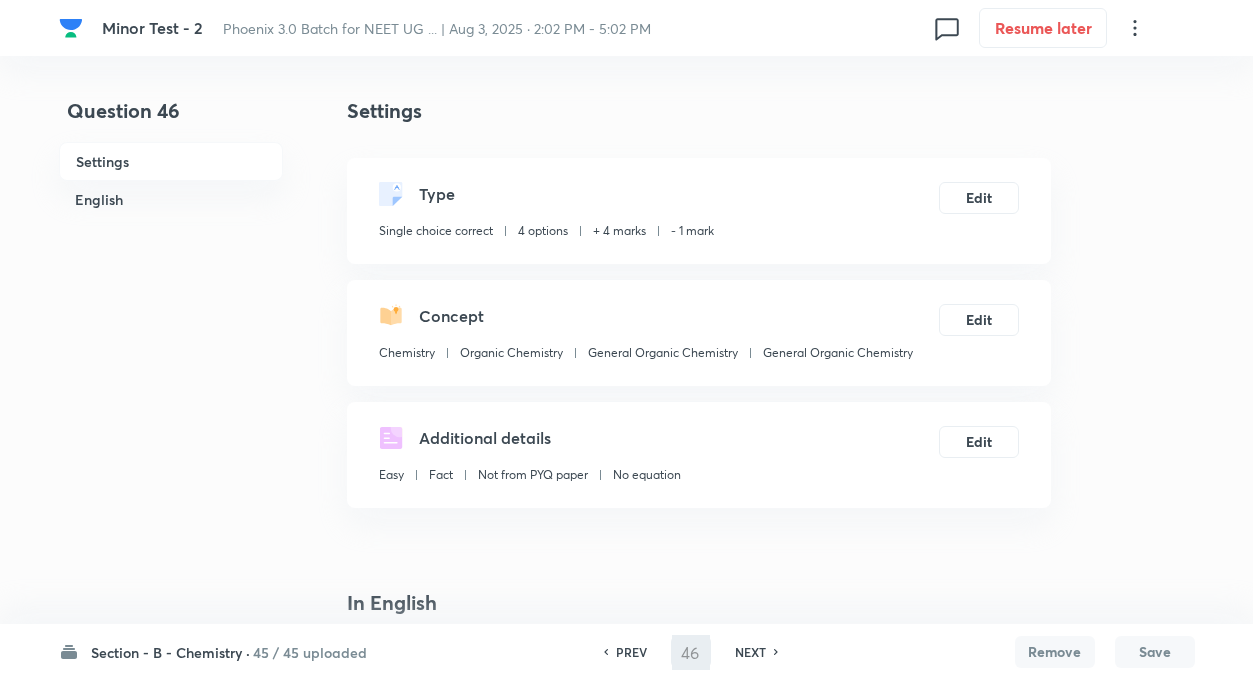 type on "47" 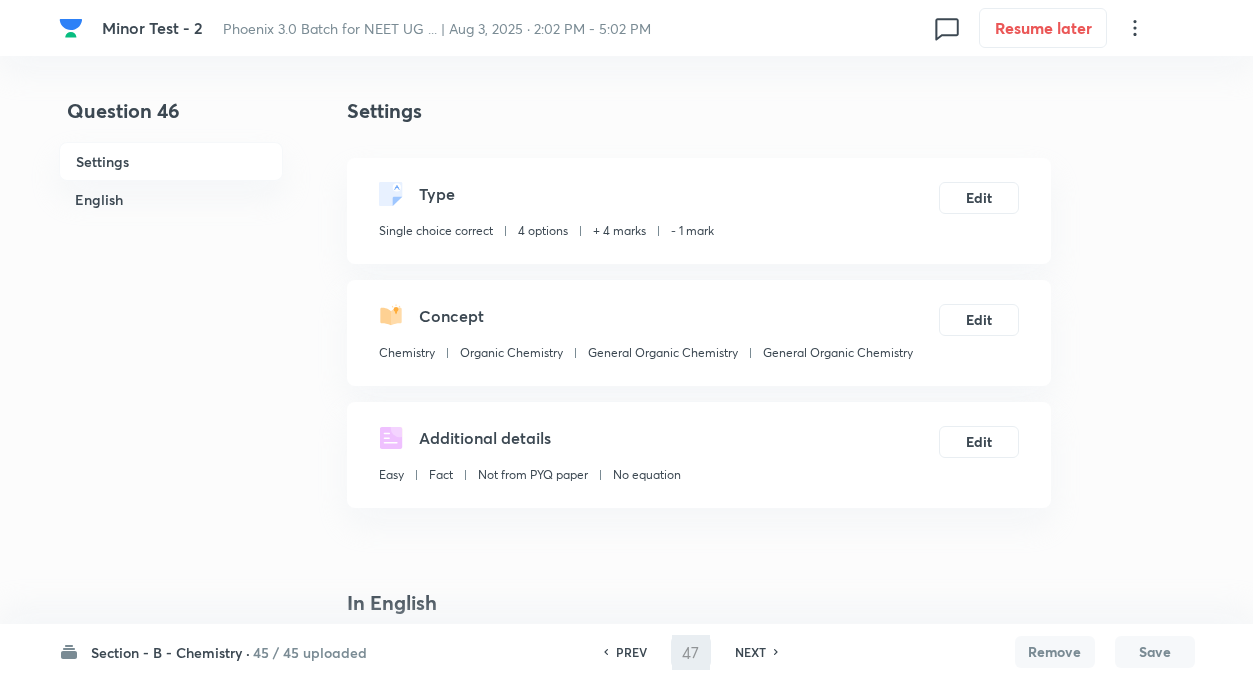 checkbox on "false" 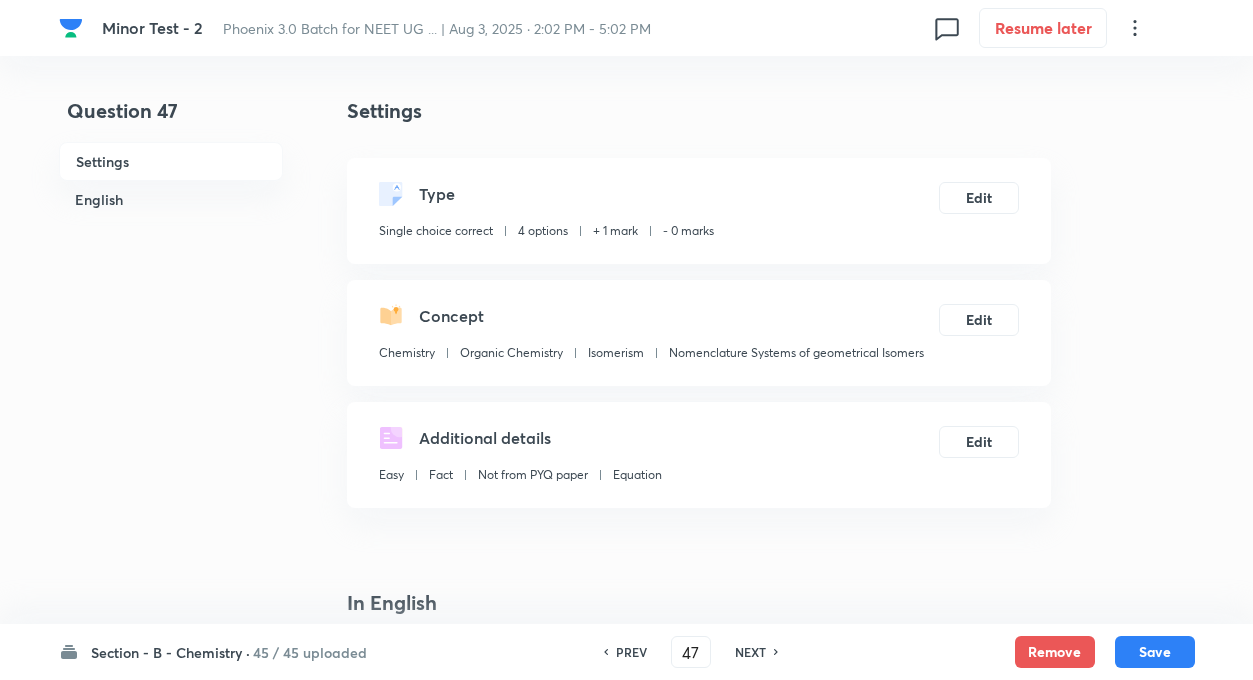 checkbox on "true" 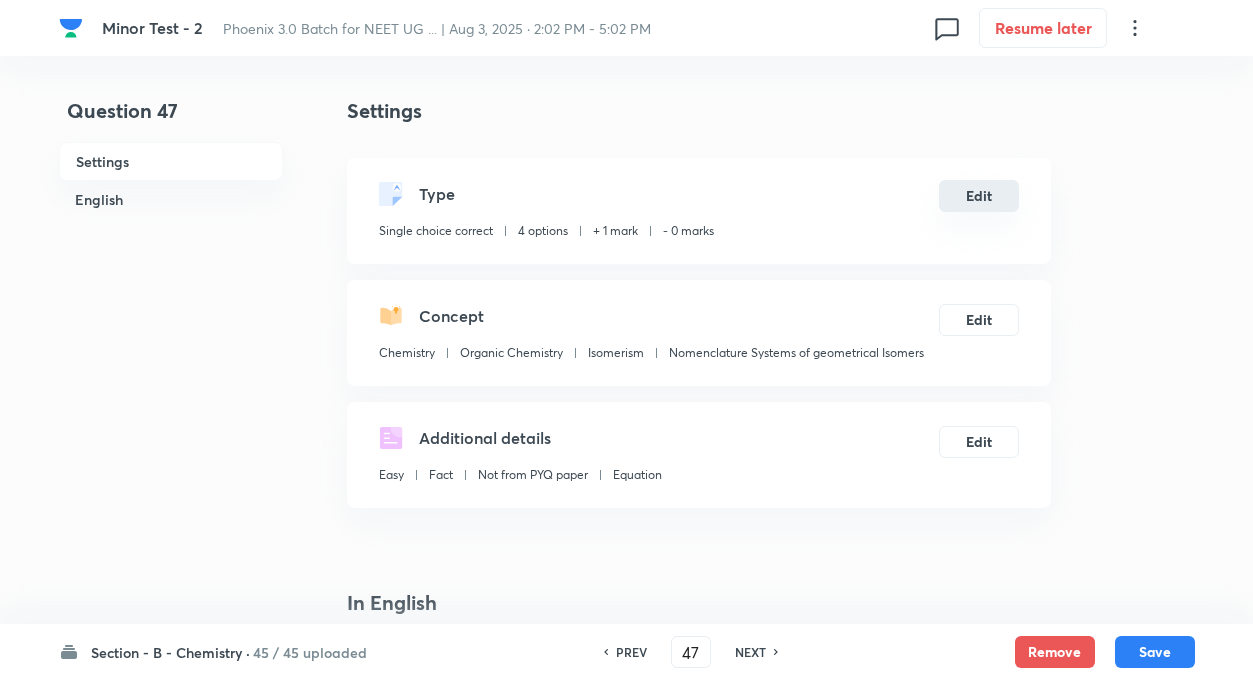 click on "Edit" at bounding box center [979, 196] 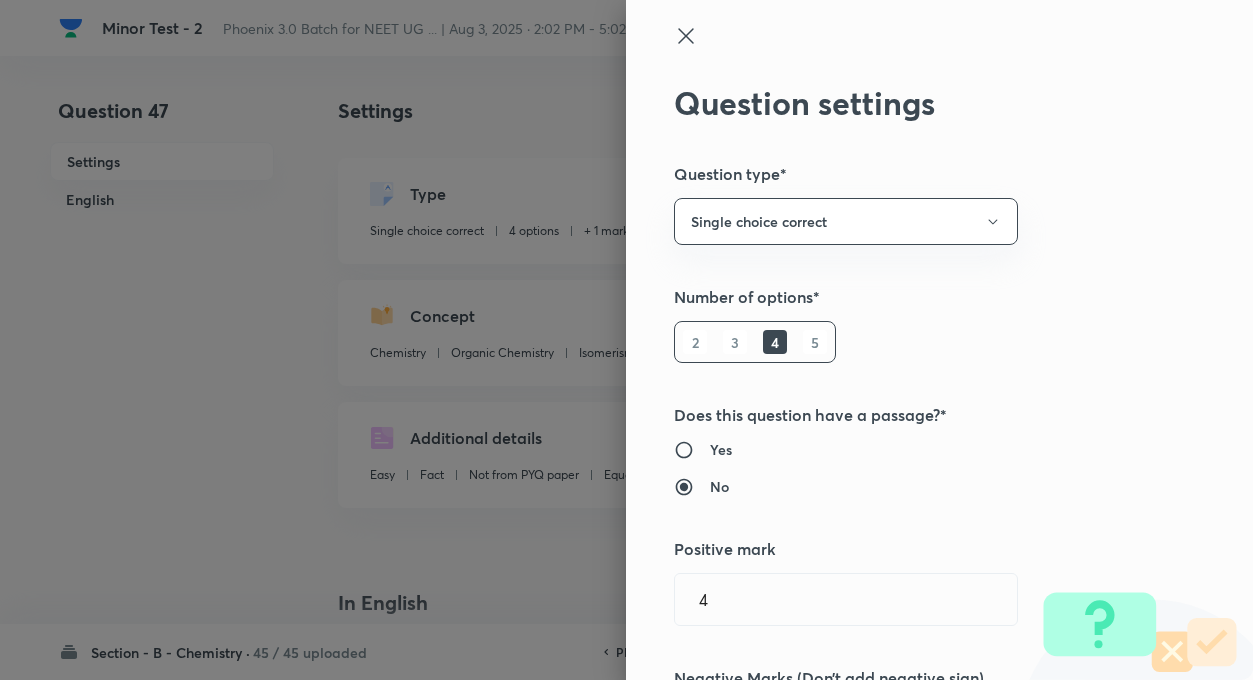 radio on "true" 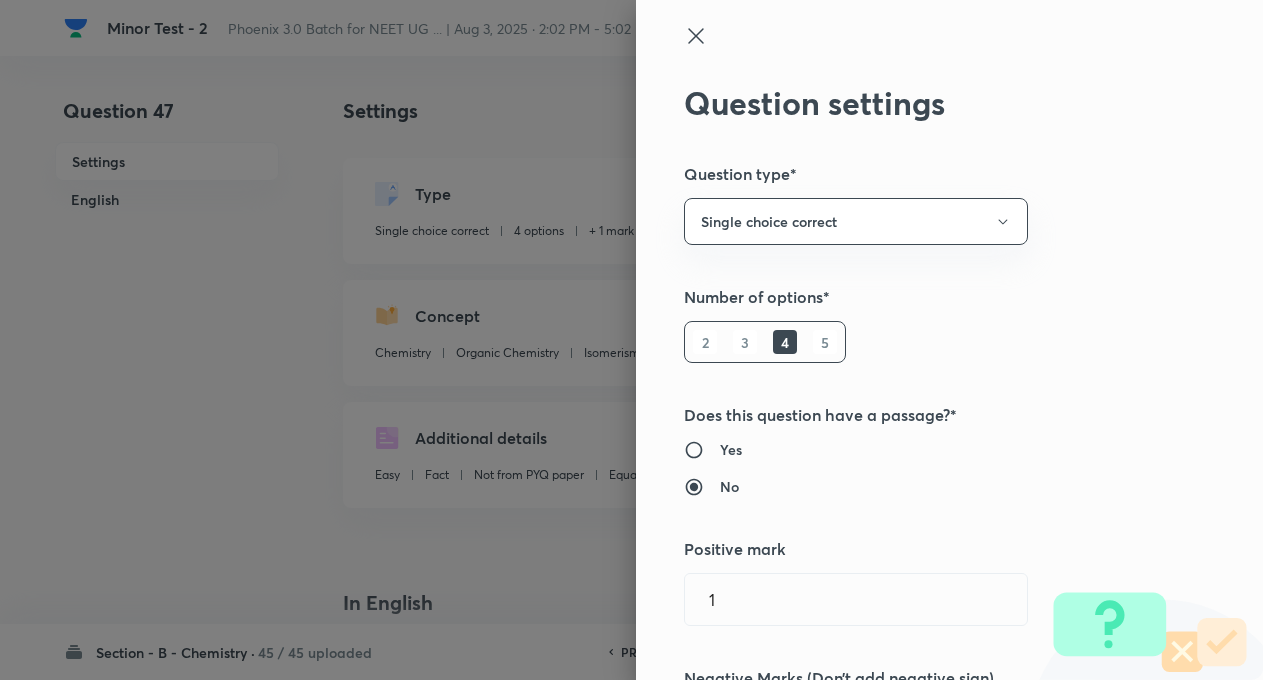 click on "Question settings Question type* Single choice correct Number of options* 2 3 4 5 Does this question have a passage?* Yes No Positive mark 1 ​ Negative Marks (Don’t add negative sign) 0 ​ Syllabus Topic group* Chemistry ​ Topic* Organic Chemistry ​ Concept* Isomerism ​ Sub-concept* Nomenclature Systems of geometrical Isomers ​ Concept-field ​ Additional details Question Difficulty Very easy Easy Moderate Hard Very hard Question is based on Fact Numerical Concept Previous year question Yes No Does this question have equation? Yes No Verification status Is the question verified? *Select 'yes' only if a question is verified Yes No Save" at bounding box center (949, 340) 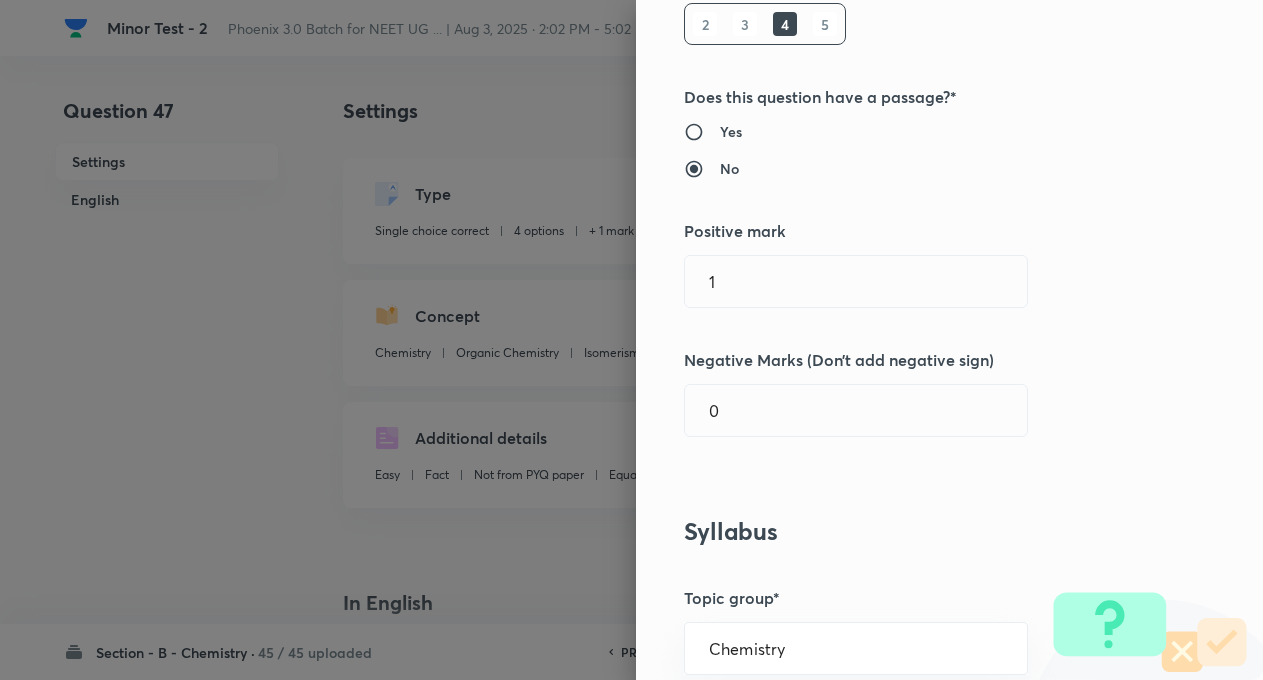 scroll, scrollTop: 320, scrollLeft: 0, axis: vertical 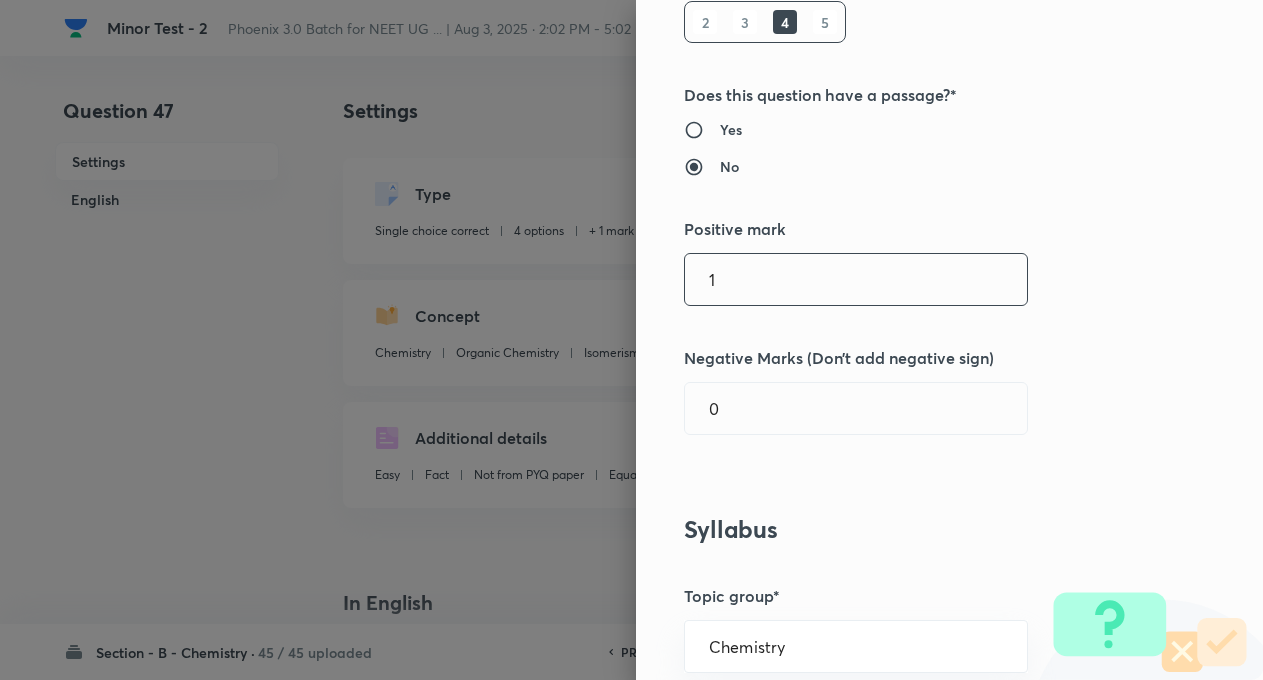 click on "1" at bounding box center (856, 279) 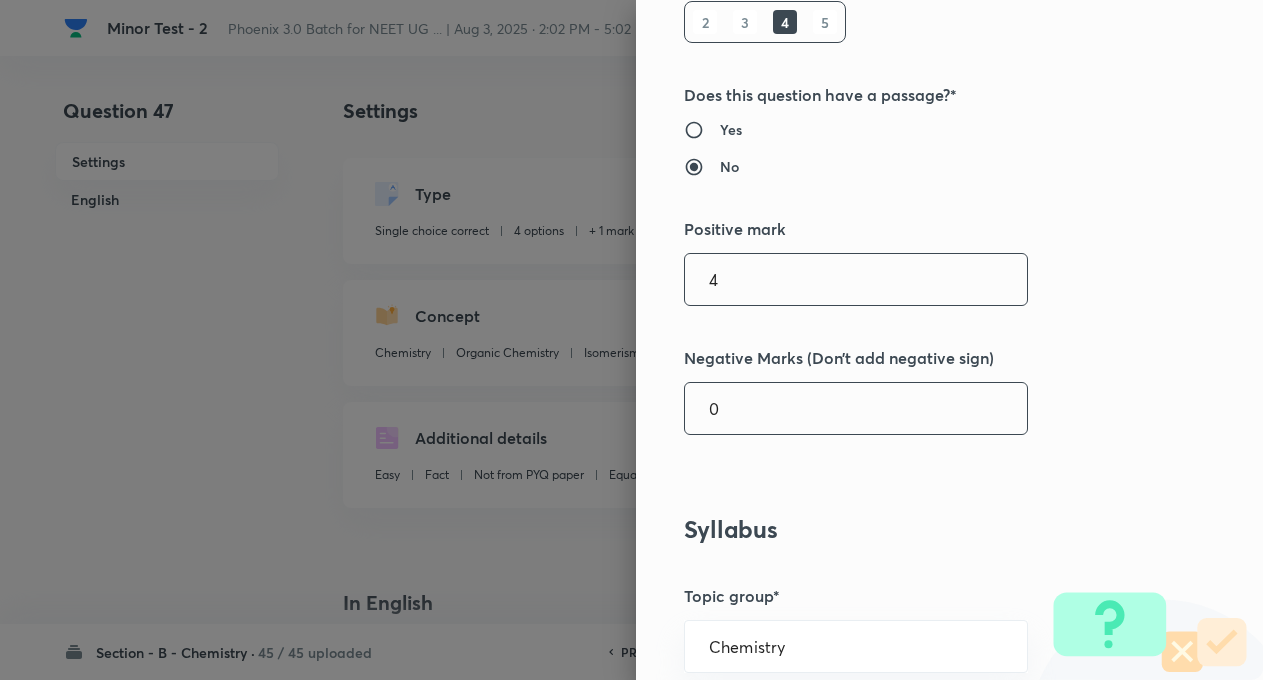 type on "4" 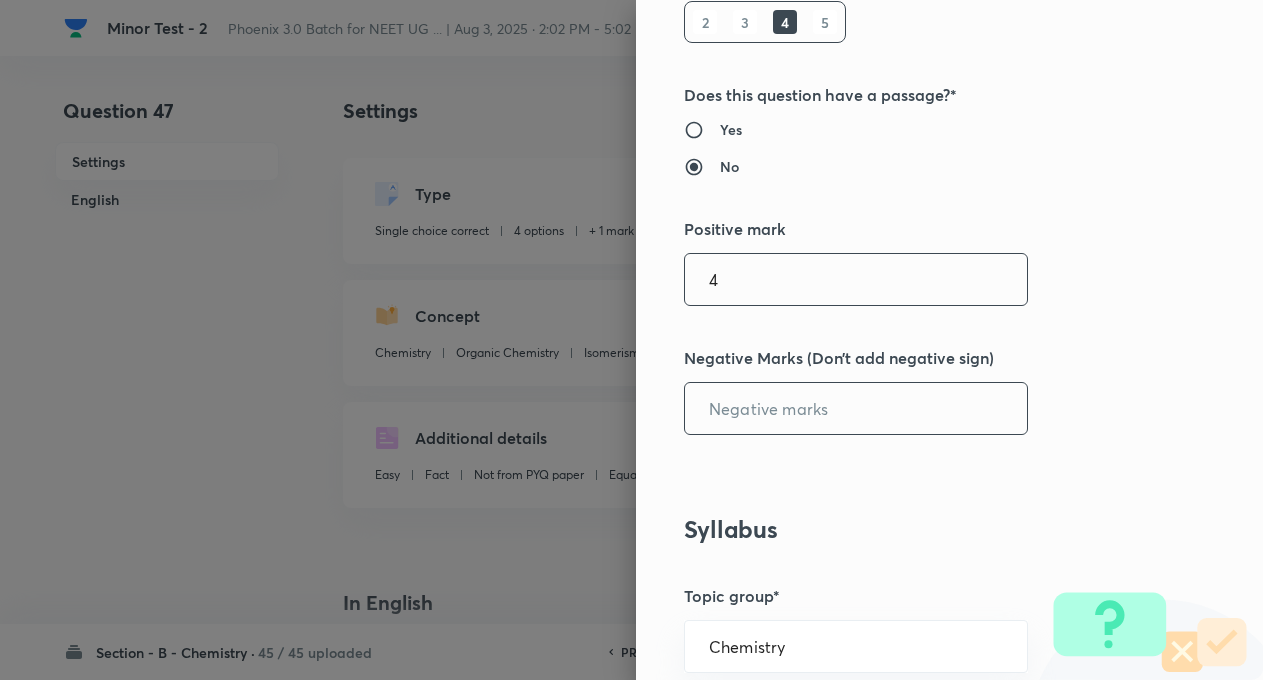 click at bounding box center [856, 408] 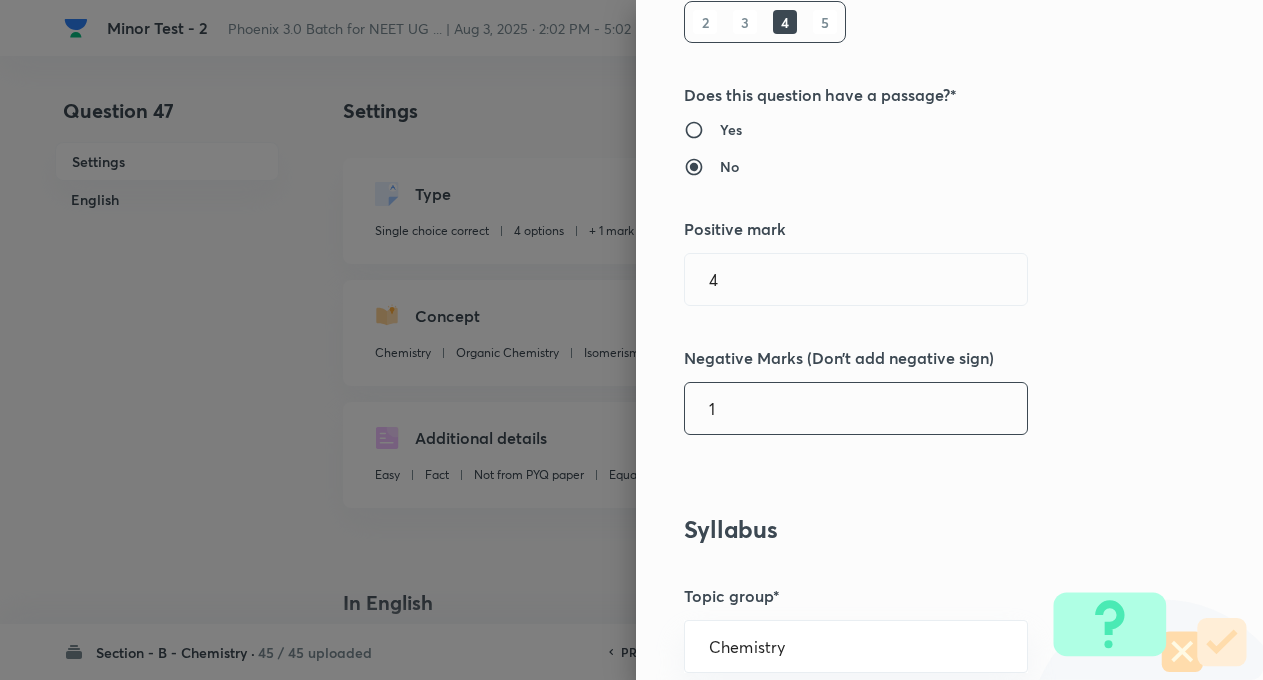 type on "1" 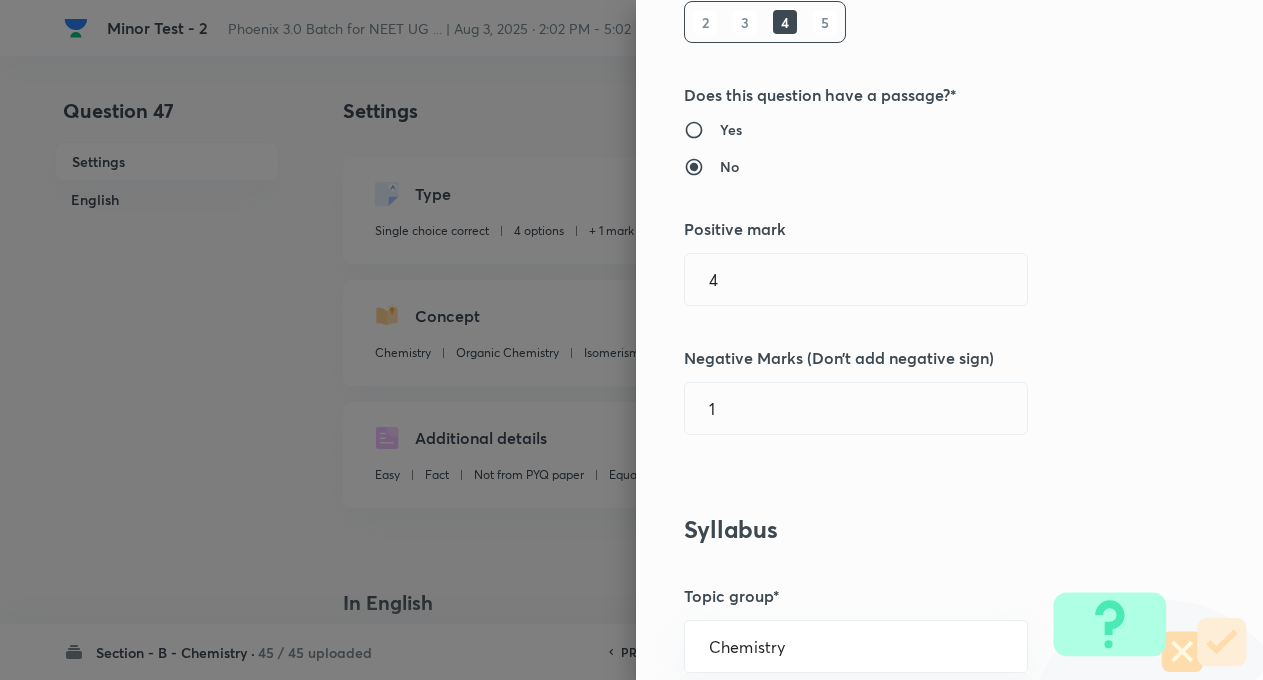 click on "Question settings Question type* Single choice correct Number of options* 2 3 4 5 Does this question have a passage?* Yes No Positive mark 4 ​ Negative Marks (Don’t add negative sign) 1 ​ Syllabus Topic group* Chemistry ​ Topic* Organic Chemistry ​ Concept* Isomerism ​ Sub-concept* Nomenclature Systems of geometrical Isomers ​ Concept-field ​ Additional details Question Difficulty Very easy Easy Moderate Hard Very hard Question is based on Fact Numerical Concept Previous year question Yes No Does this question have equation? Yes No Verification status Is the question verified? *Select 'yes' only if a question is verified Yes No Save" at bounding box center (949, 340) 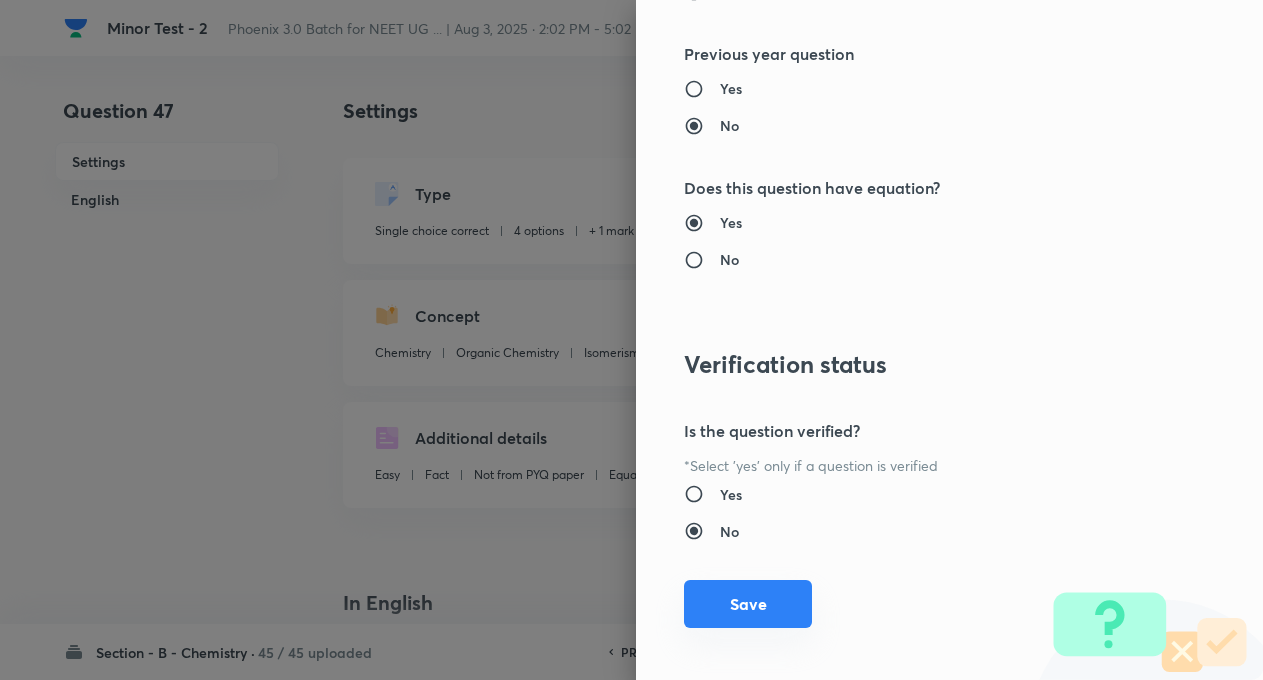 scroll, scrollTop: 2046, scrollLeft: 0, axis: vertical 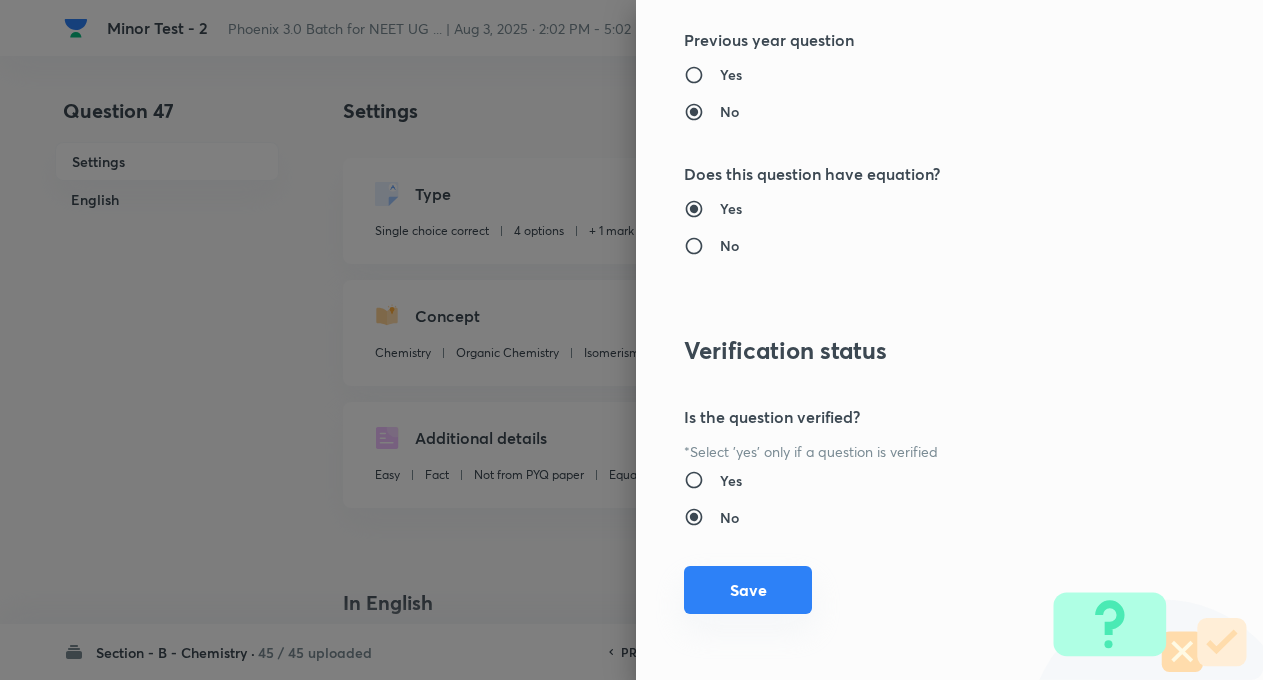 click on "Save" at bounding box center [748, 590] 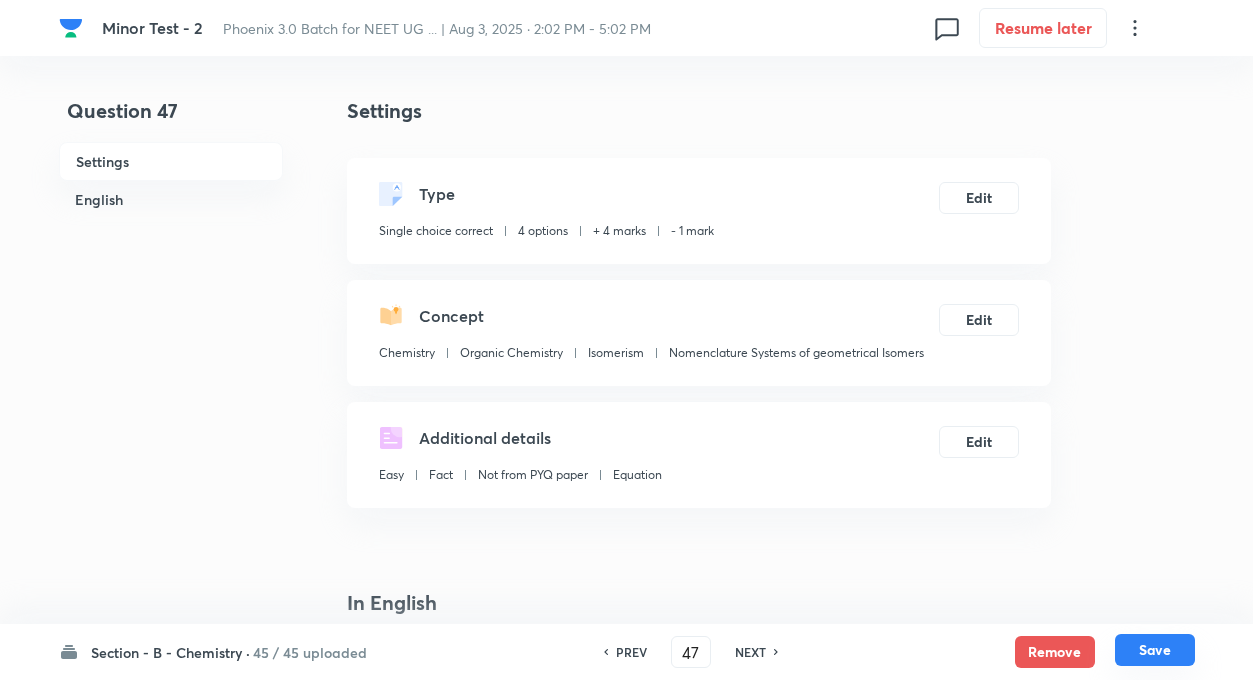 click on "Save" at bounding box center (1155, 650) 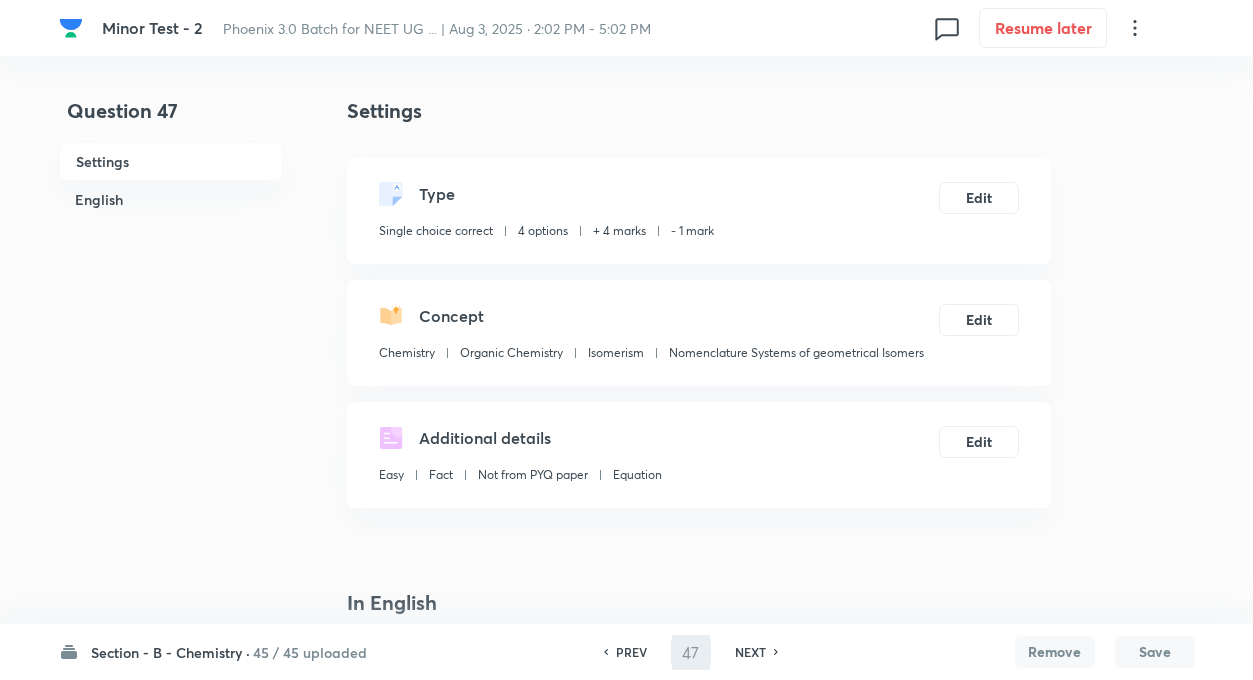 type on "48" 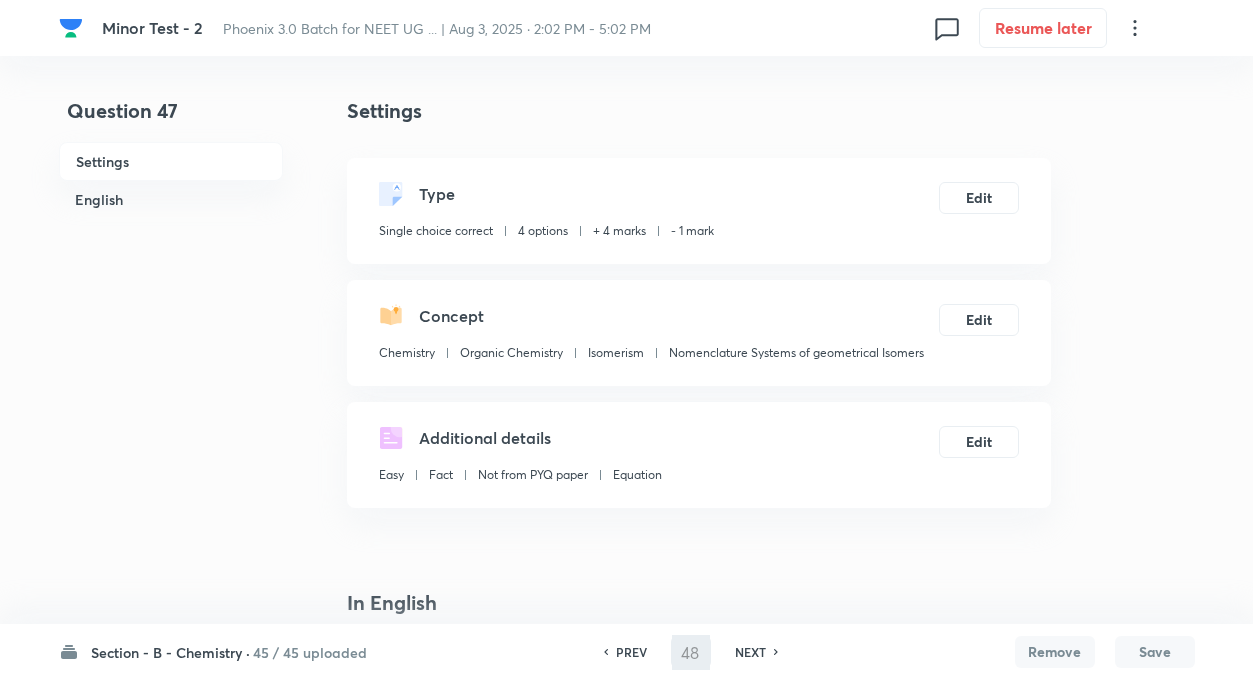 checkbox on "false" 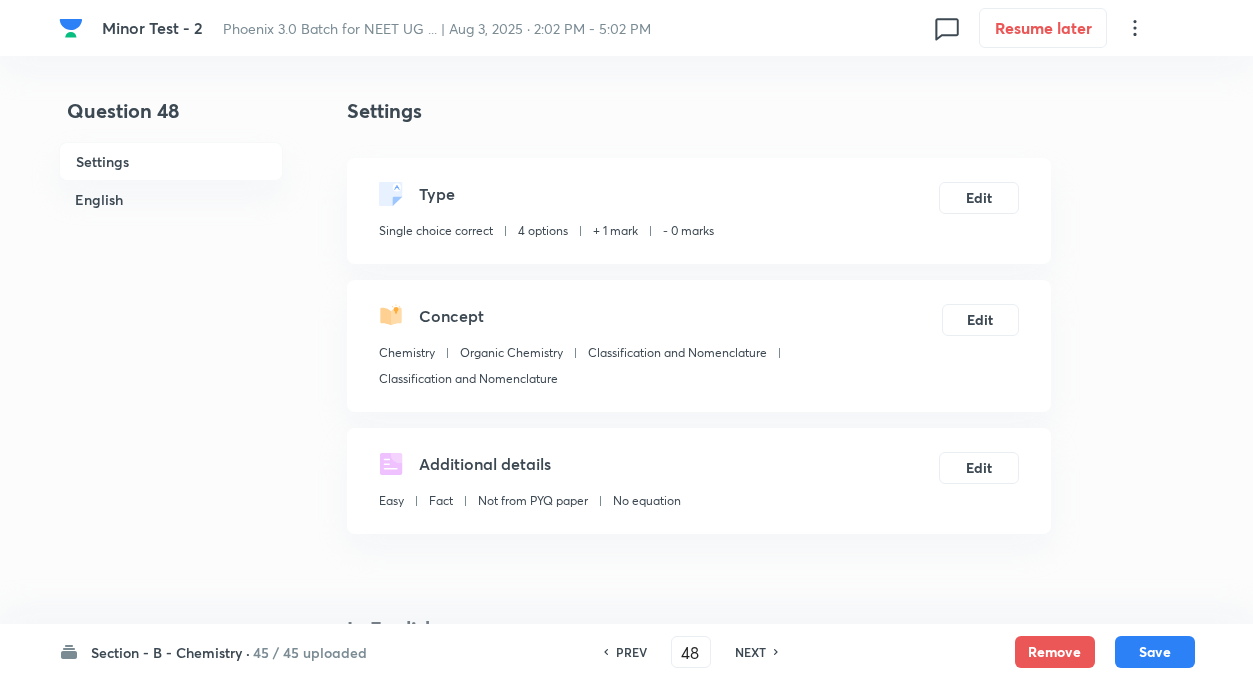 checkbox on "true" 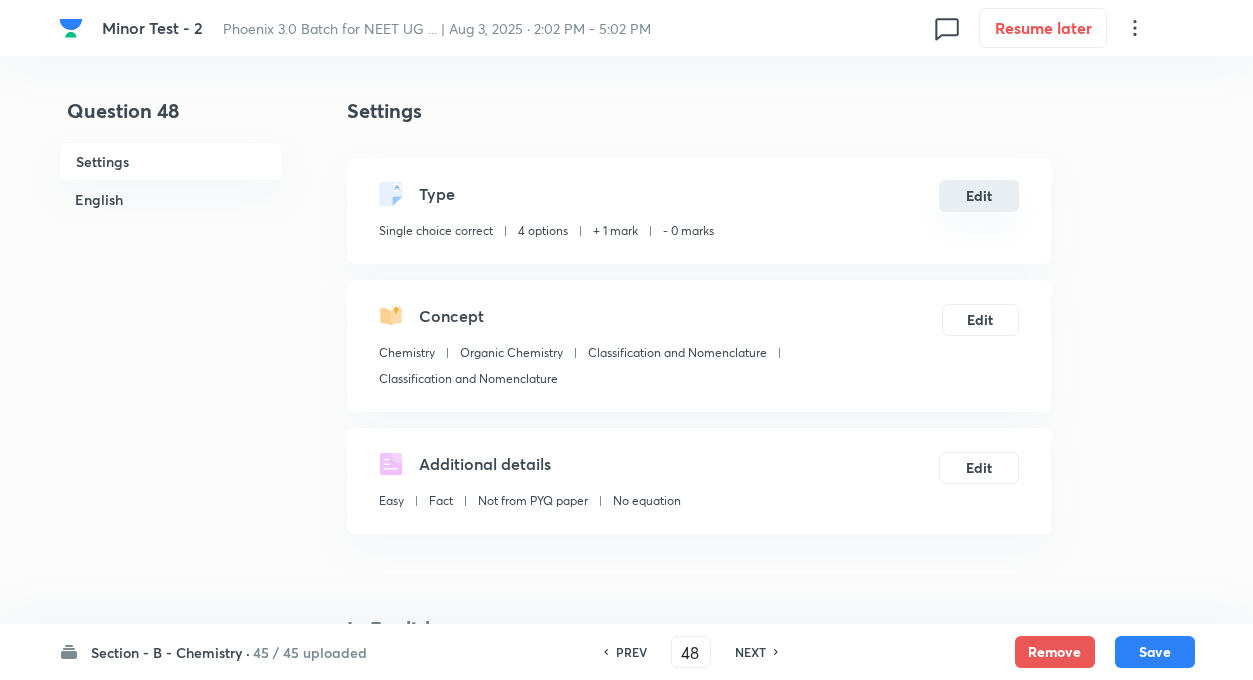 click on "Edit" at bounding box center [979, 196] 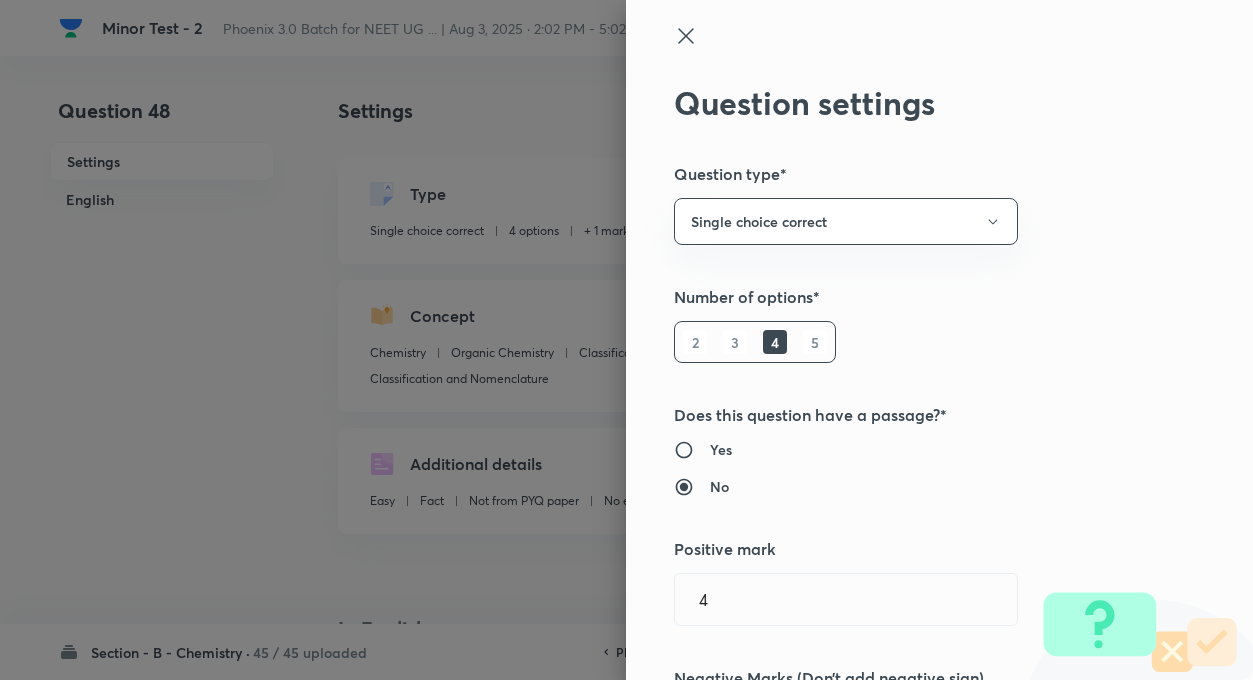 radio on "false" 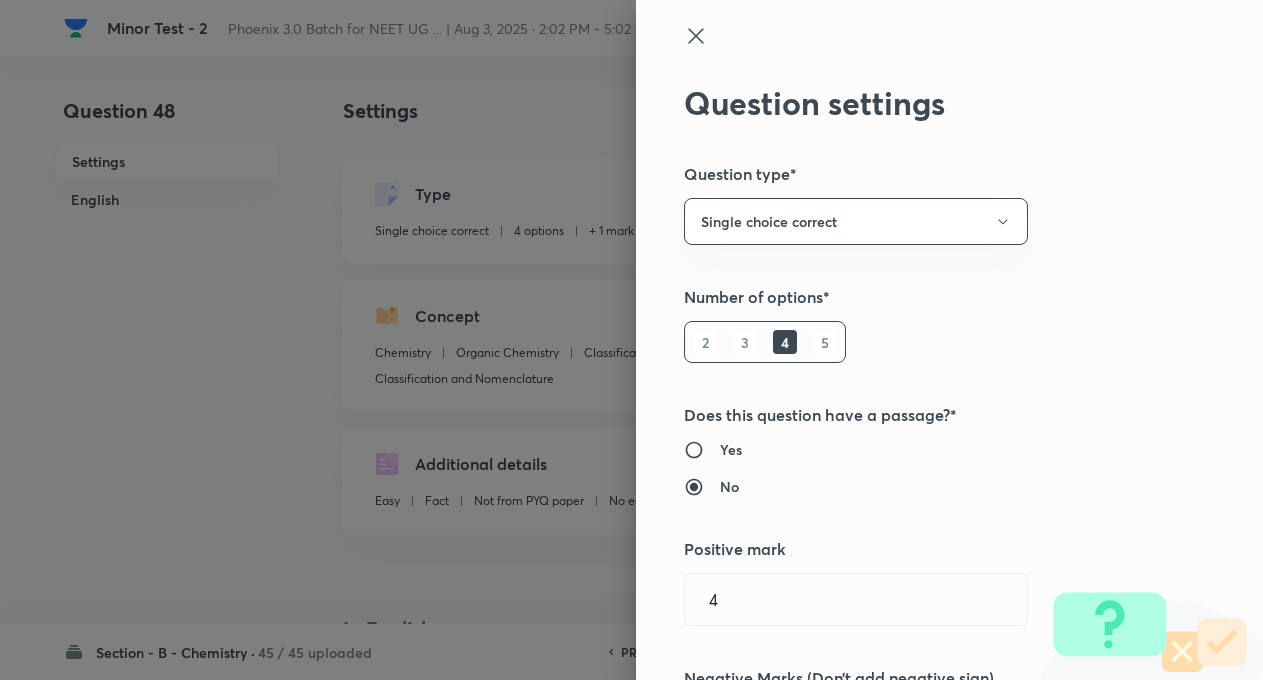 type on "1" 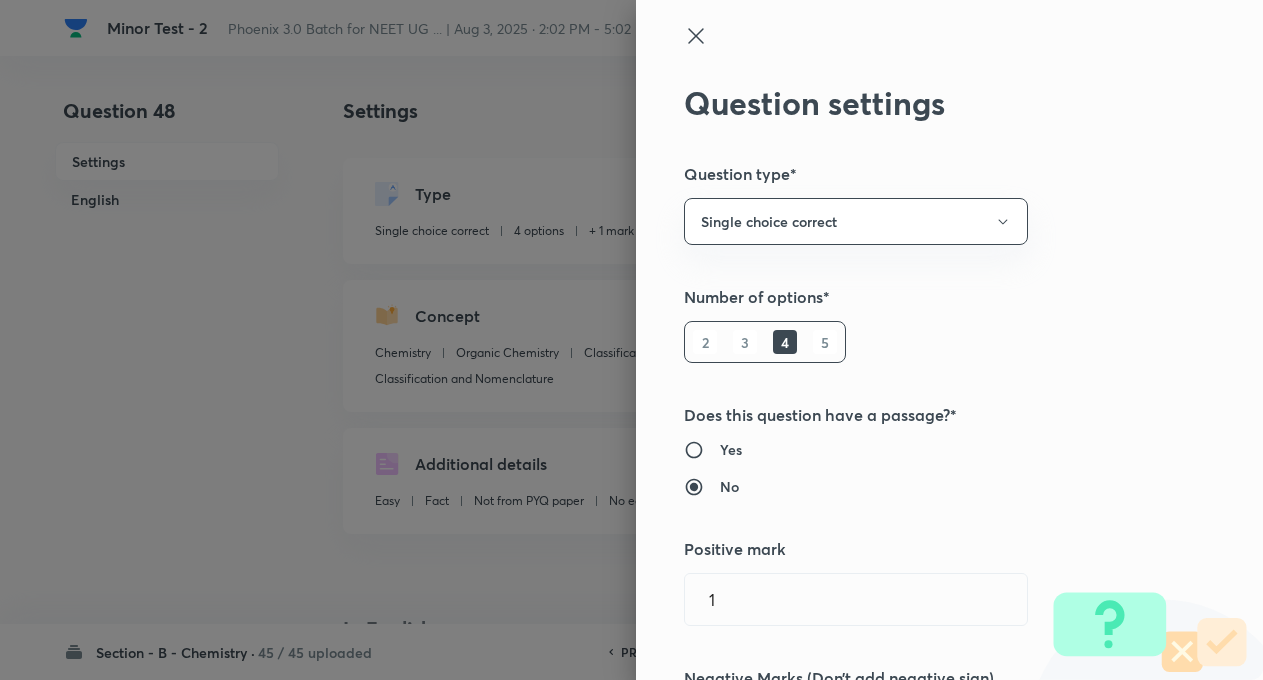 click on "Question settings Question type* Single choice correct Number of options* 2 3 4 5 Does this question have a passage?* Yes No Positive mark 1 ​ Negative Marks (Don’t add negative sign) 0 ​ Syllabus Topic group* Chemistry ​ Topic* Organic Chemistry ​ Concept* Classification and Nomenclature ​ Sub-concept* Classification and Nomenclature ​ Concept-field ​ Additional details Question Difficulty Very easy Easy Moderate Hard Very hard Question is based on Fact Numerical Concept Previous year question Yes No Does this question have equation? Yes No Verification status Is the question verified? *Select 'yes' only if a question is verified Yes No Save" at bounding box center (949, 340) 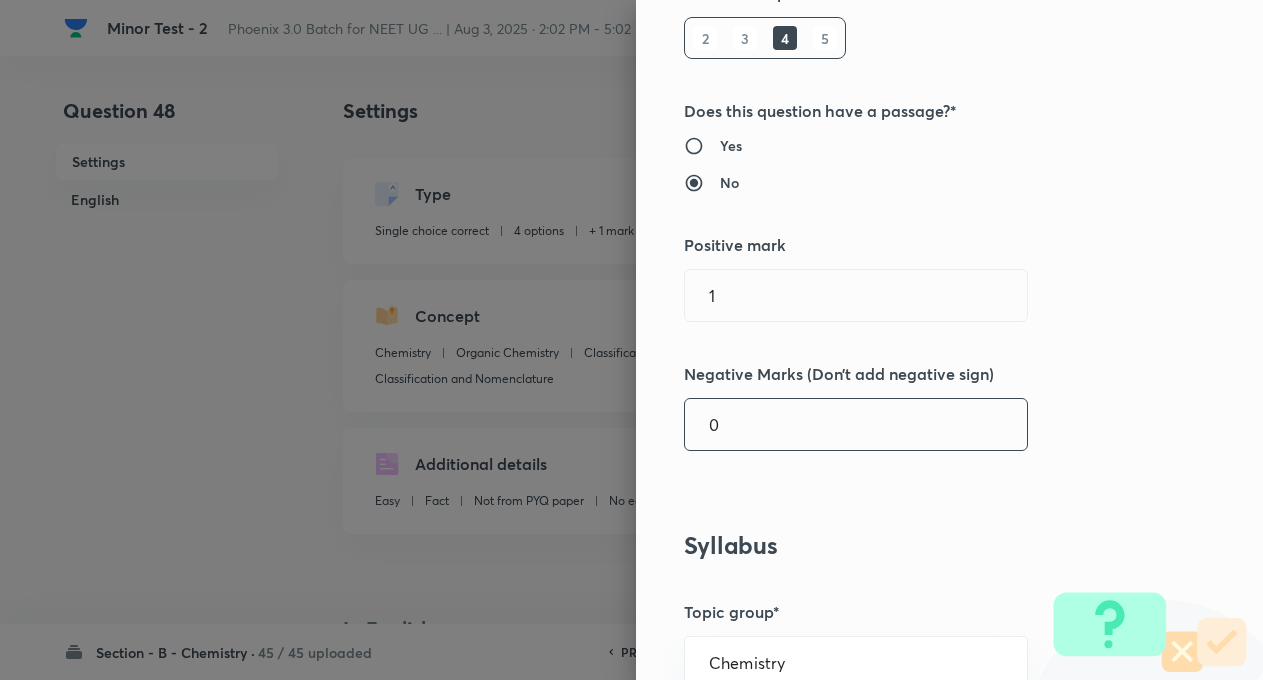 scroll, scrollTop: 360, scrollLeft: 0, axis: vertical 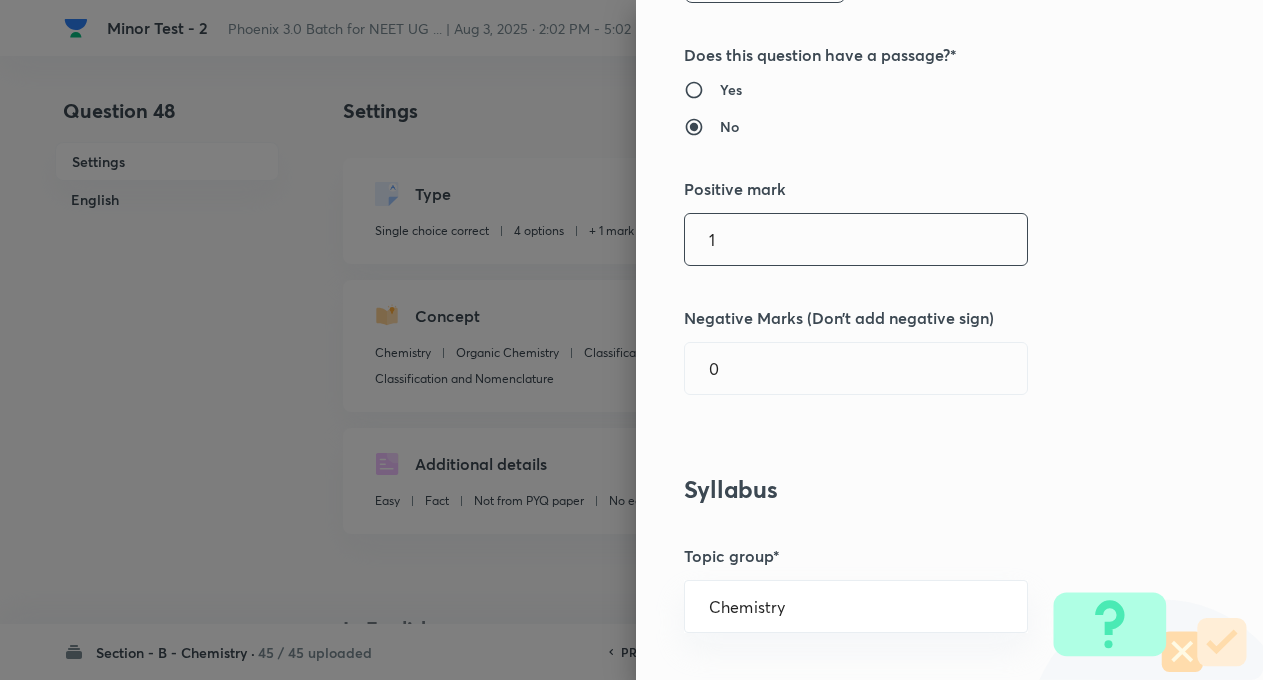 click on "1" at bounding box center (856, 239) 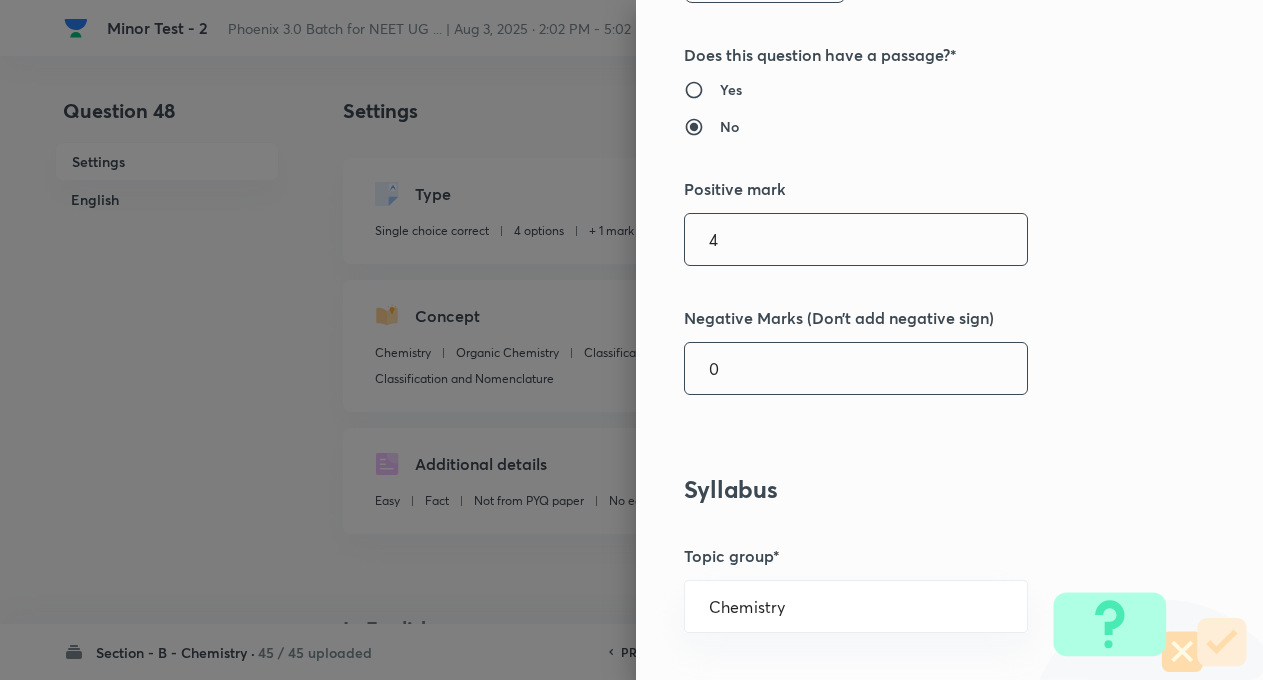 type on "4" 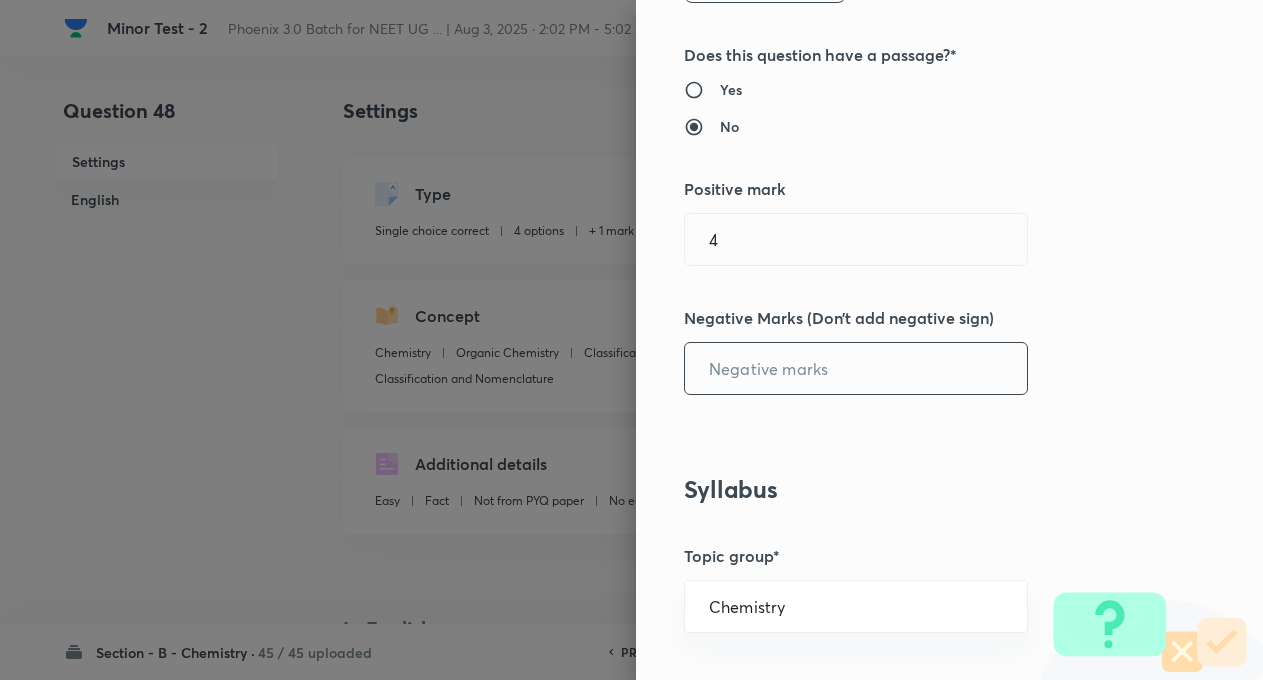 click at bounding box center (856, 368) 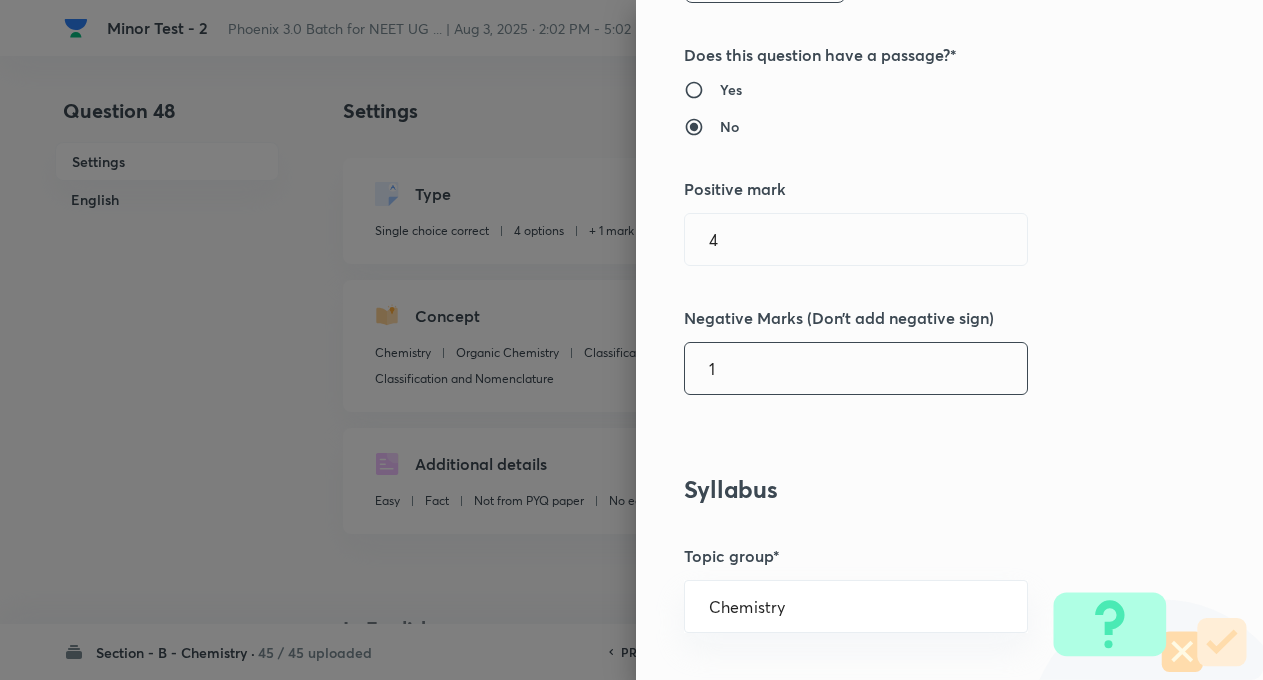 type on "1" 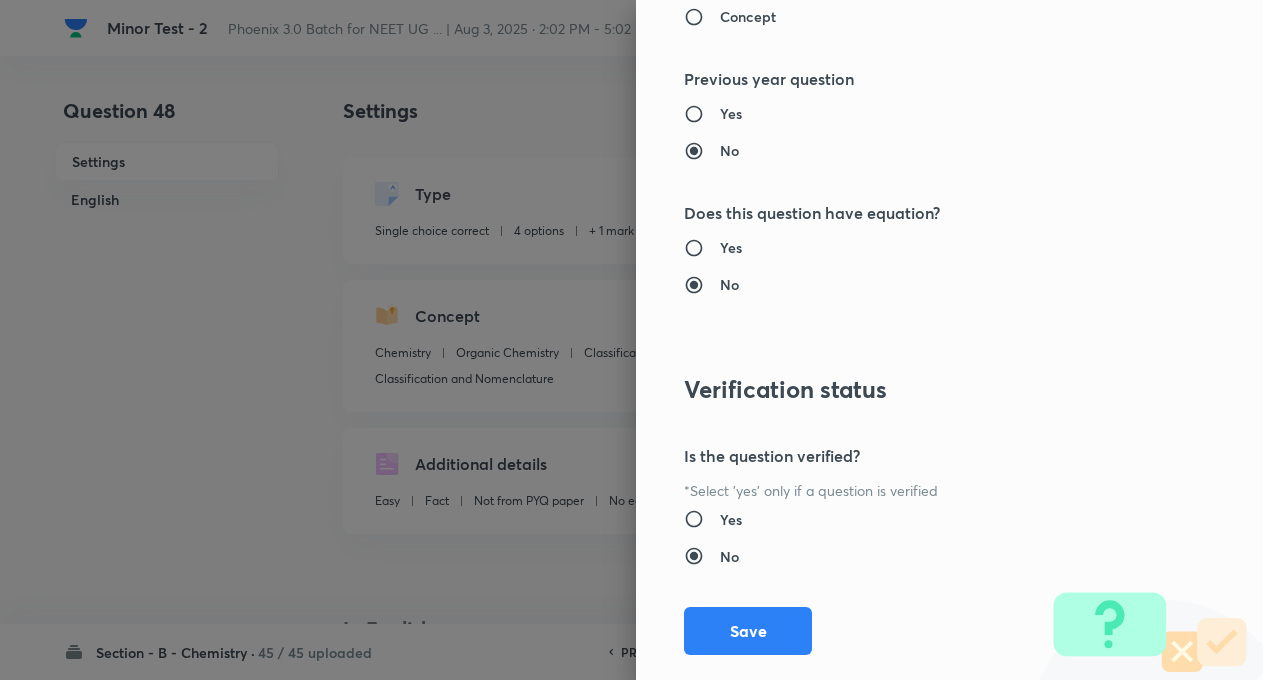 scroll, scrollTop: 2046, scrollLeft: 0, axis: vertical 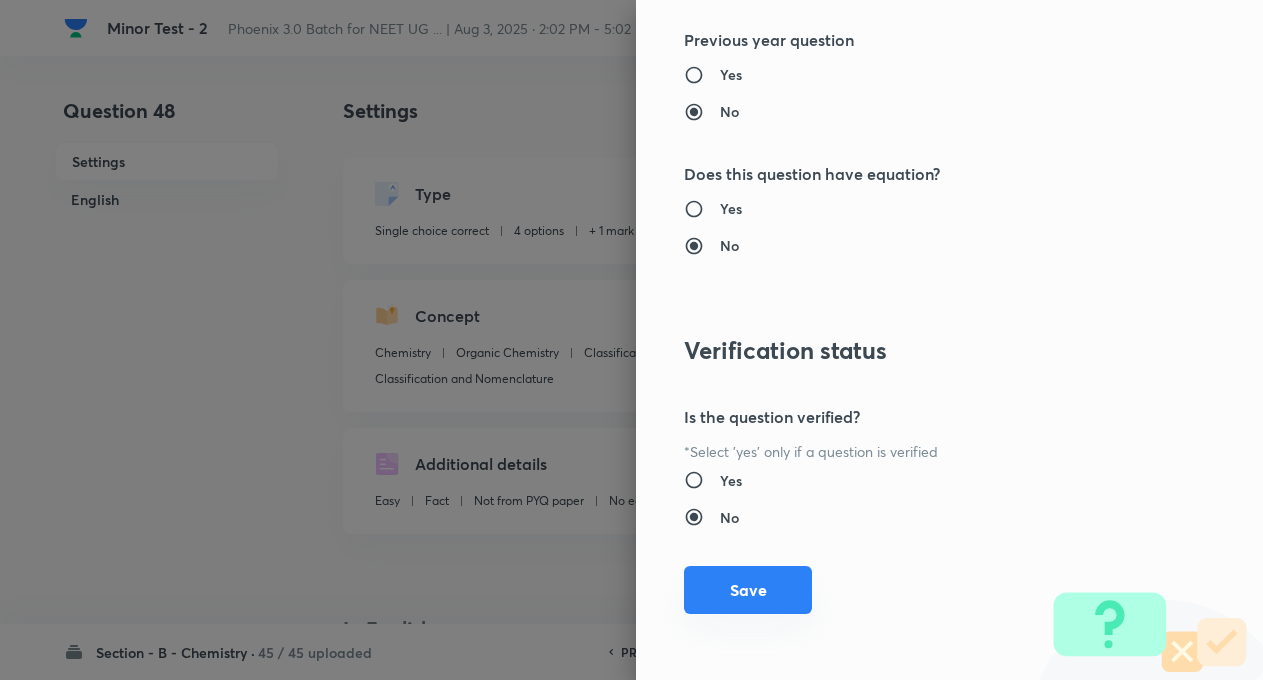 click on "Save" at bounding box center (748, 590) 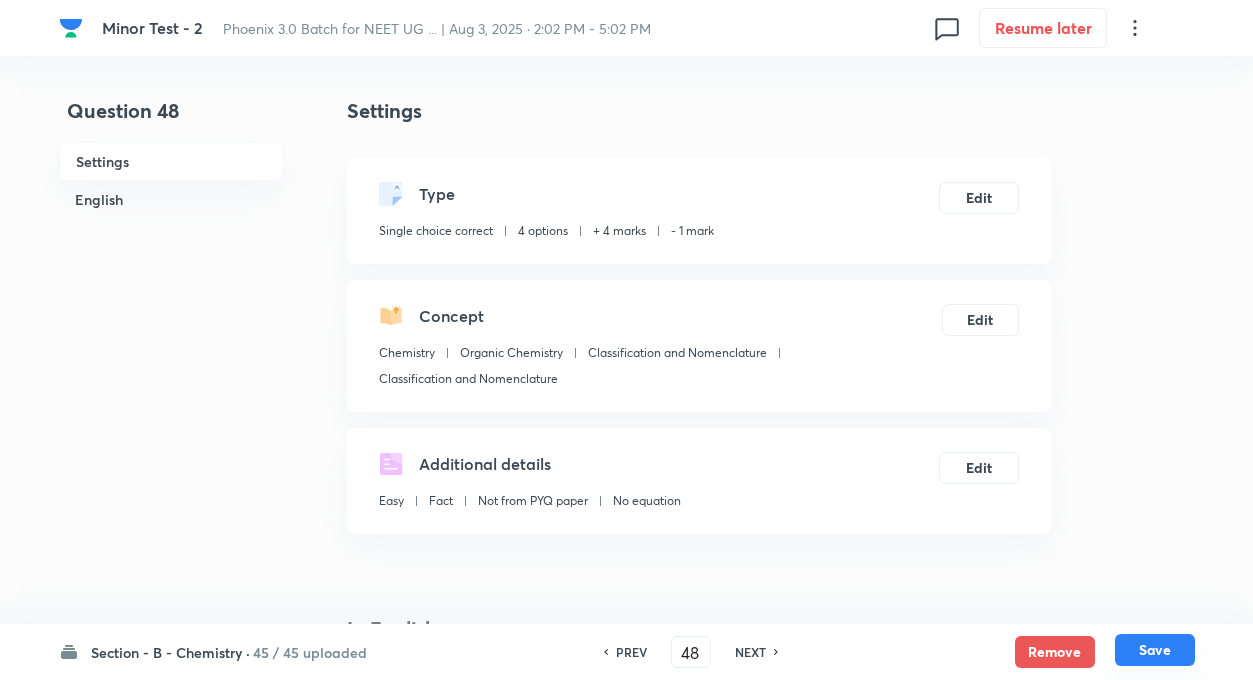 click on "Save" at bounding box center (1155, 650) 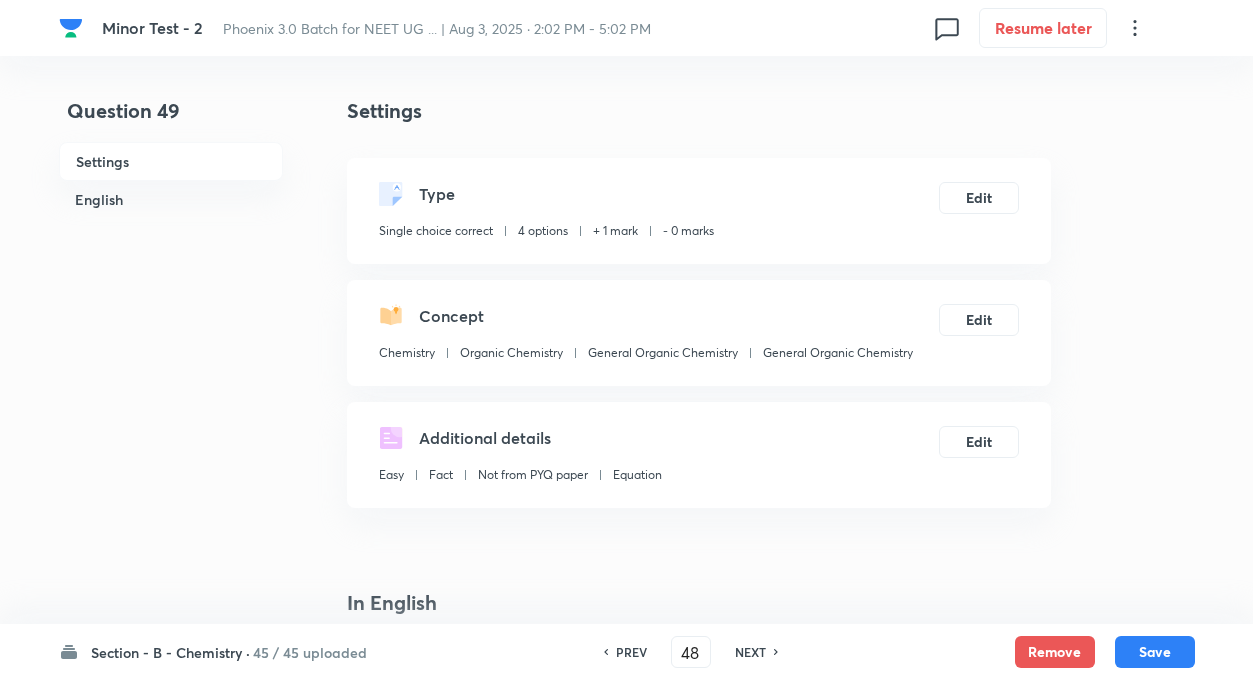 type on "49" 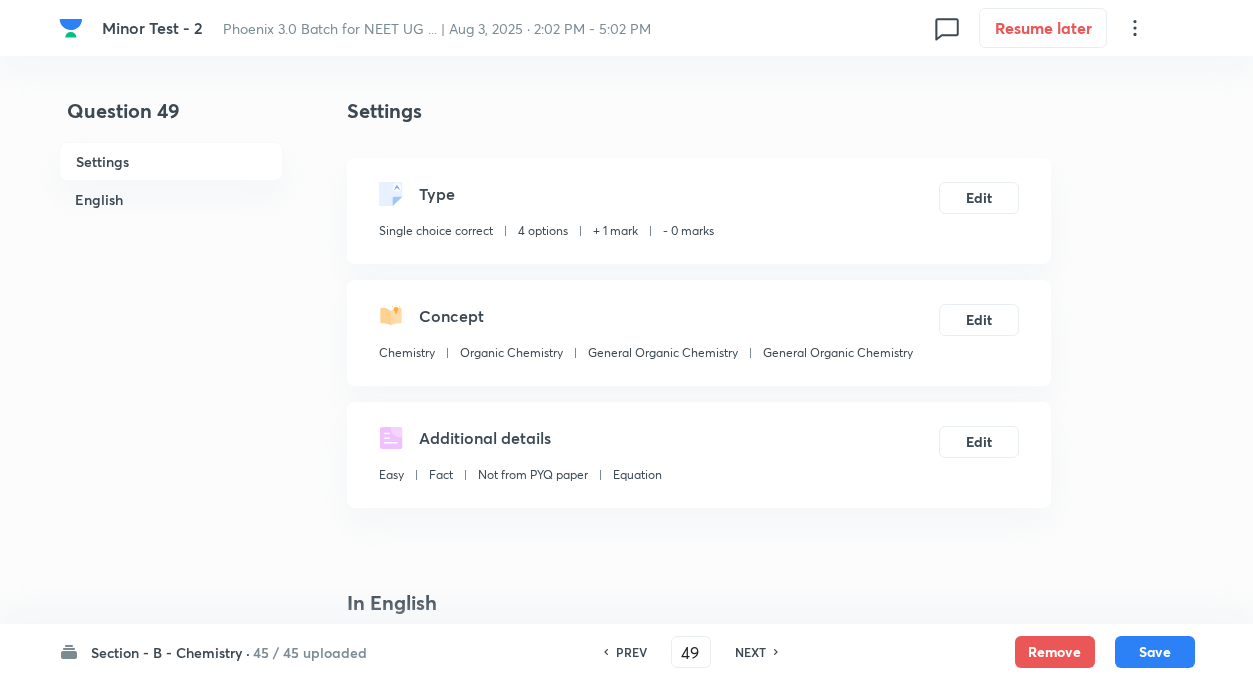 checkbox on "true" 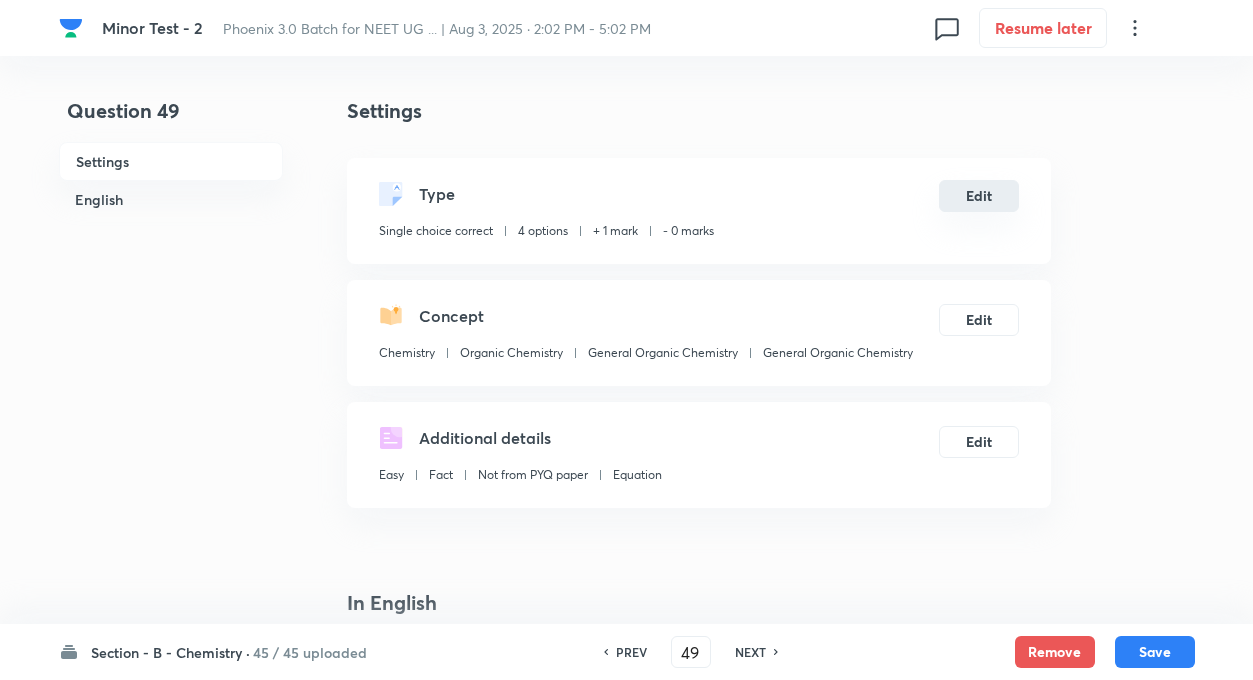 click on "Edit" at bounding box center (979, 196) 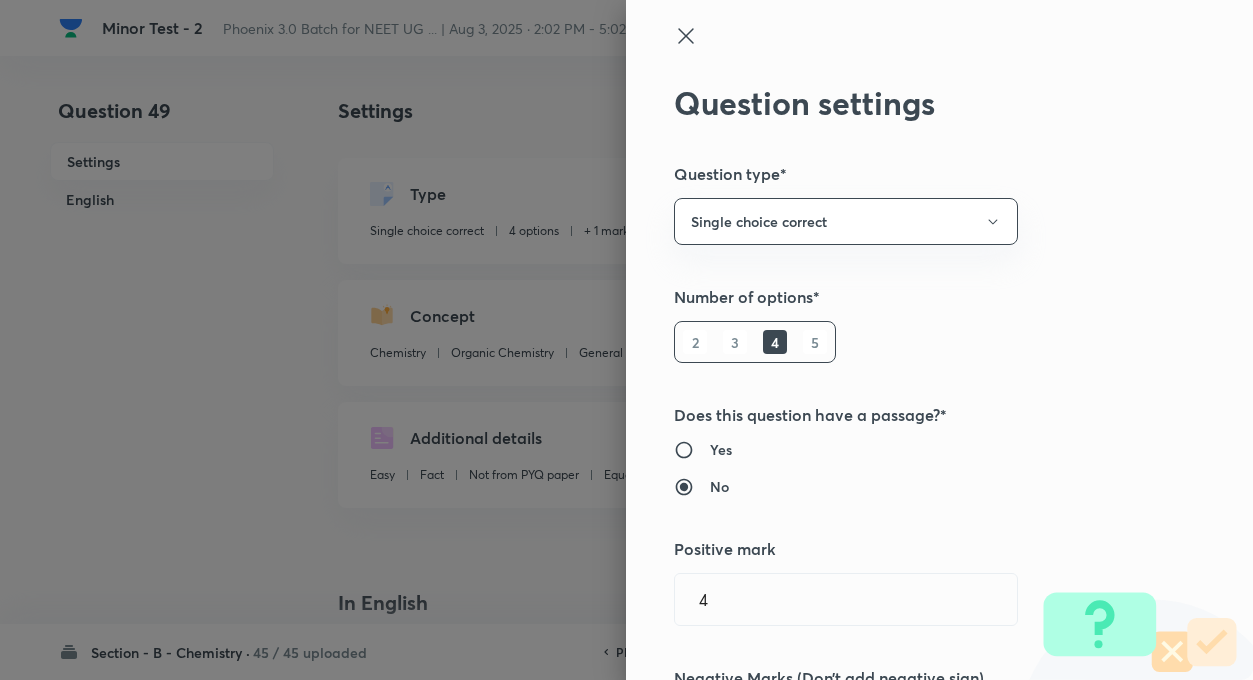 radio on "true" 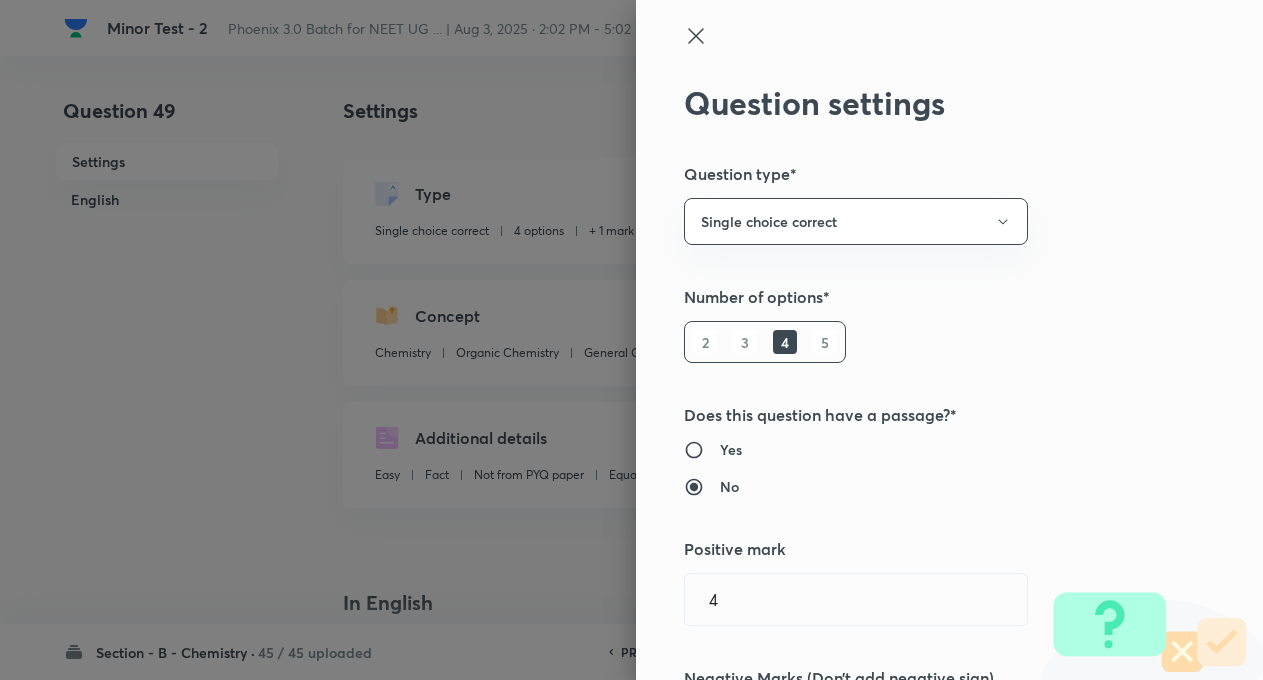 type on "1" 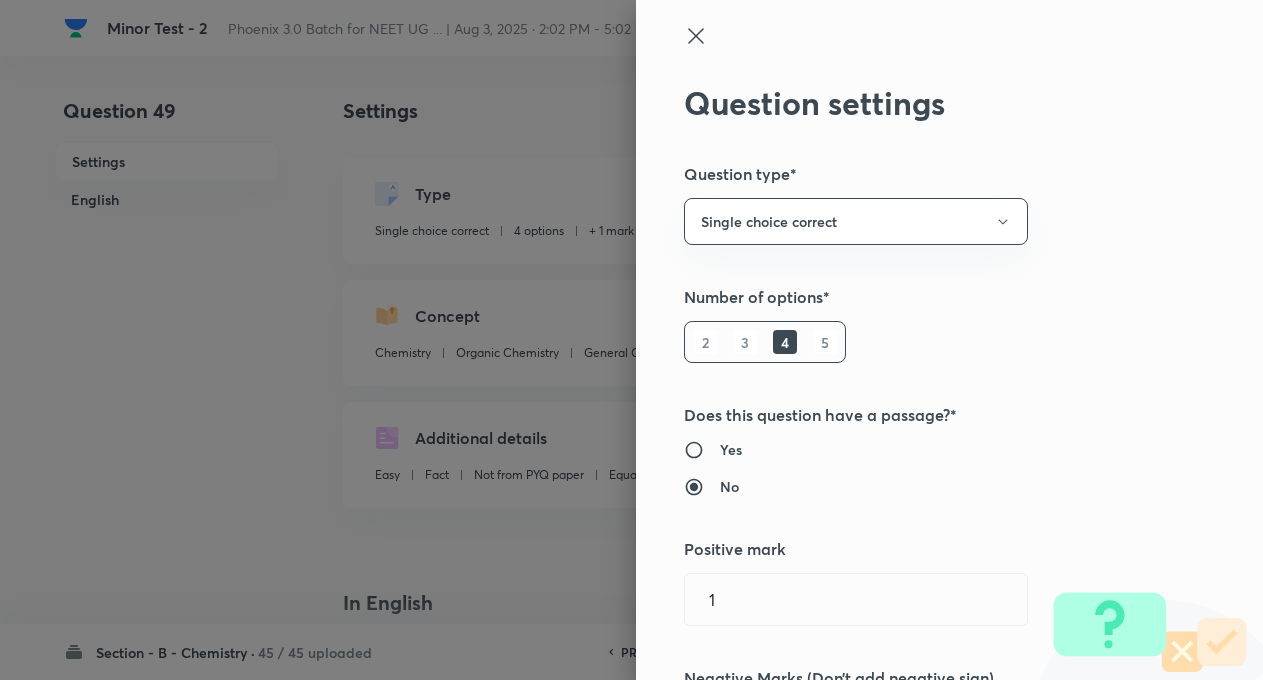 click on "Question settings Question type* Single choice correct Number of options* 2 3 4 5 Does this question have a passage?* Yes No Positive mark 1 ​ Negative Marks (Don’t add negative sign) 0 ​ Syllabus Topic group* Chemistry ​ Topic* Organic Chemistry ​ Concept* General Organic Chemistry ​ Sub-concept* General Organic Chemistry ​ Concept-field ​ Additional details Question Difficulty Very easy Easy Moderate Hard Very hard Question is based on Fact Numerical Concept Previous year question Yes No Does this question have equation? Yes No Verification status Is the question verified? *Select 'yes' only if a question is verified Yes No Save" at bounding box center (949, 340) 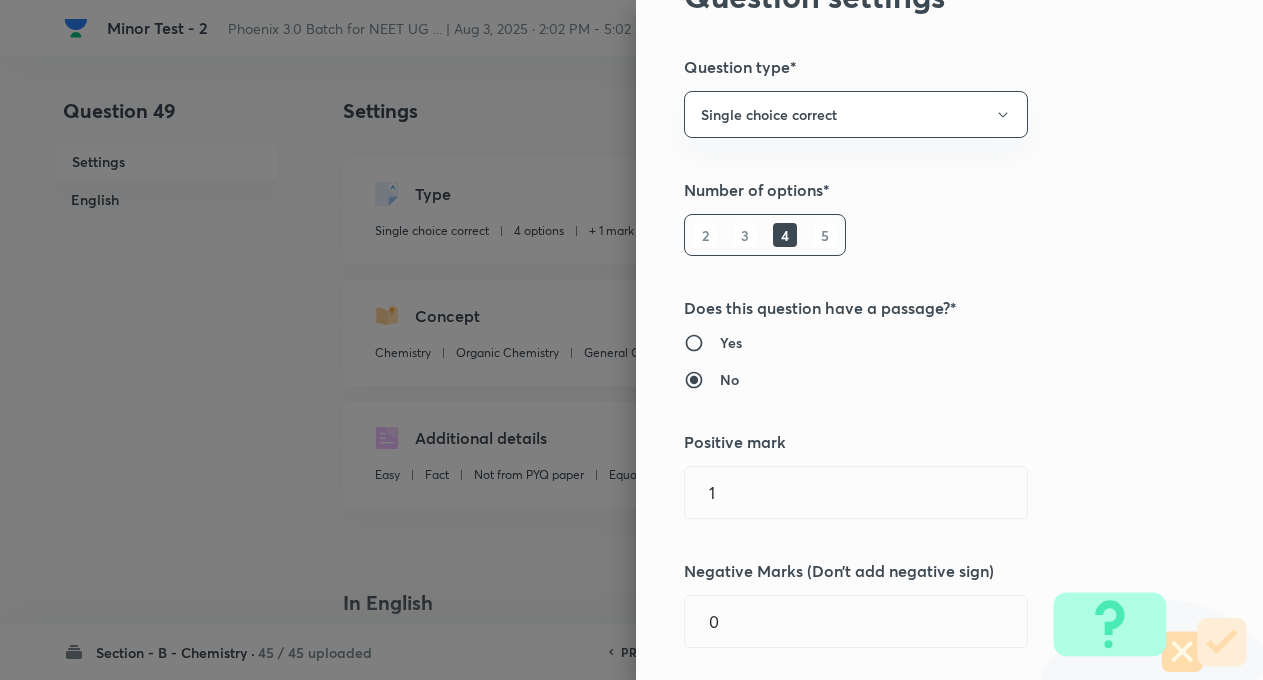 scroll, scrollTop: 280, scrollLeft: 0, axis: vertical 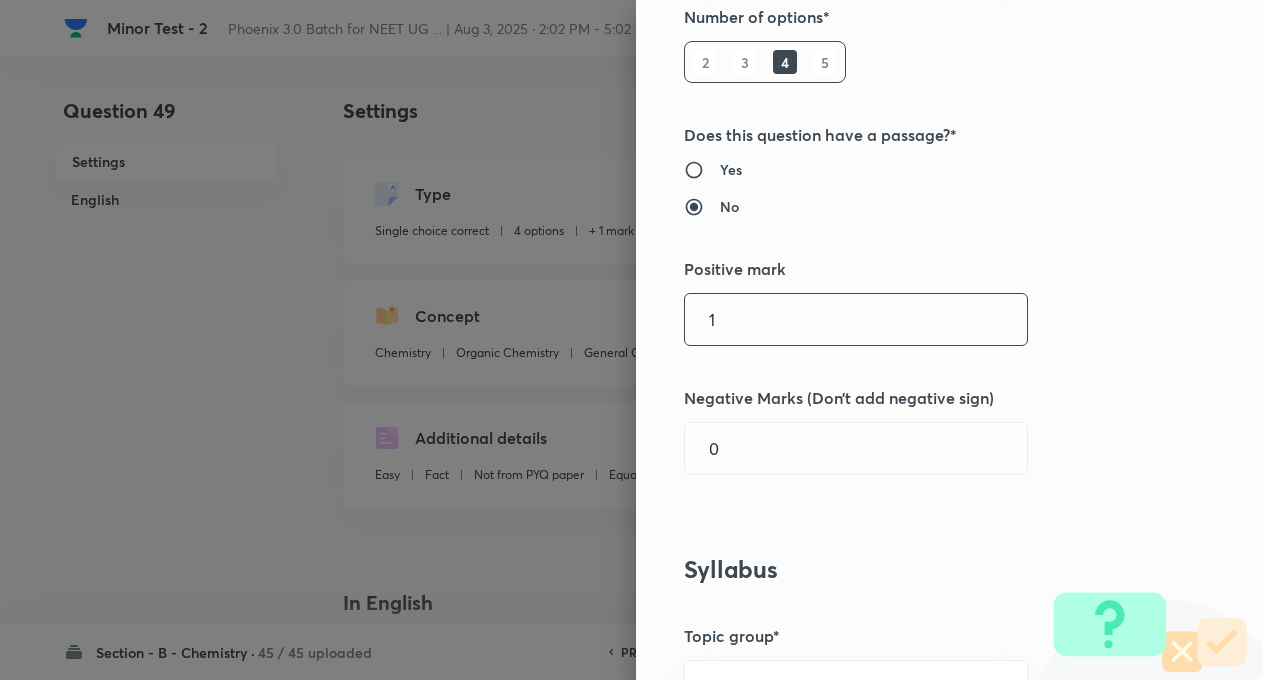 click on "1" at bounding box center [856, 319] 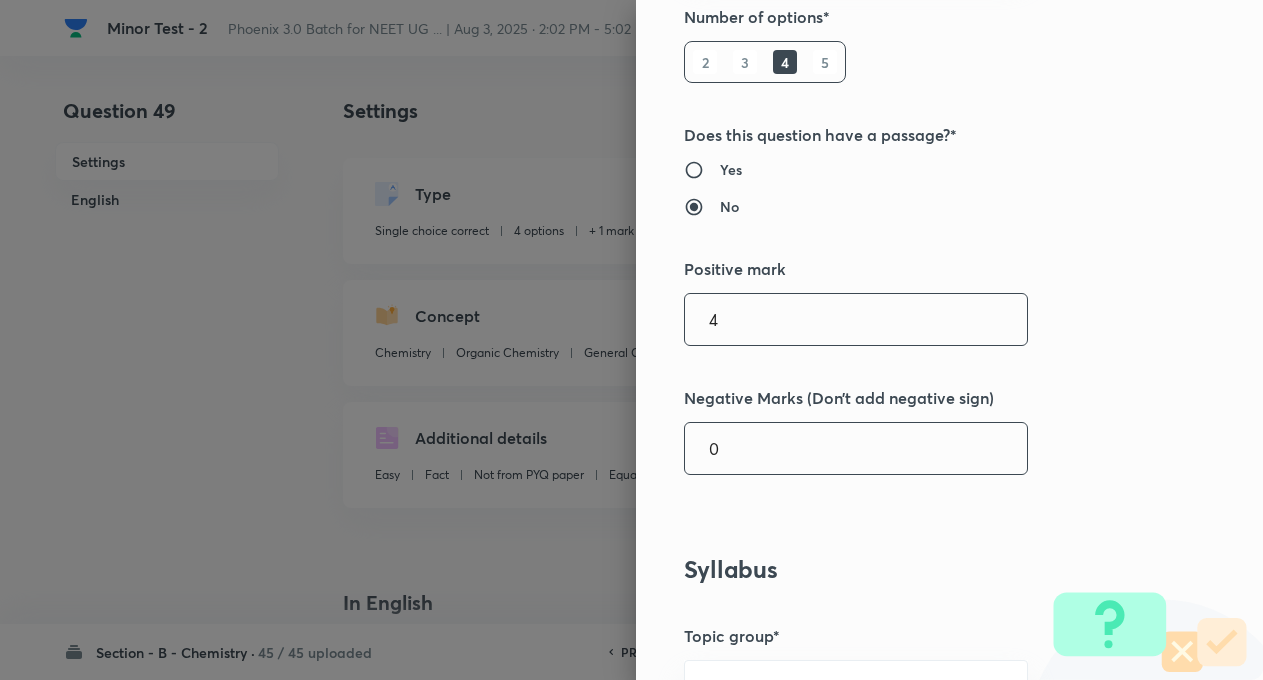 type on "4" 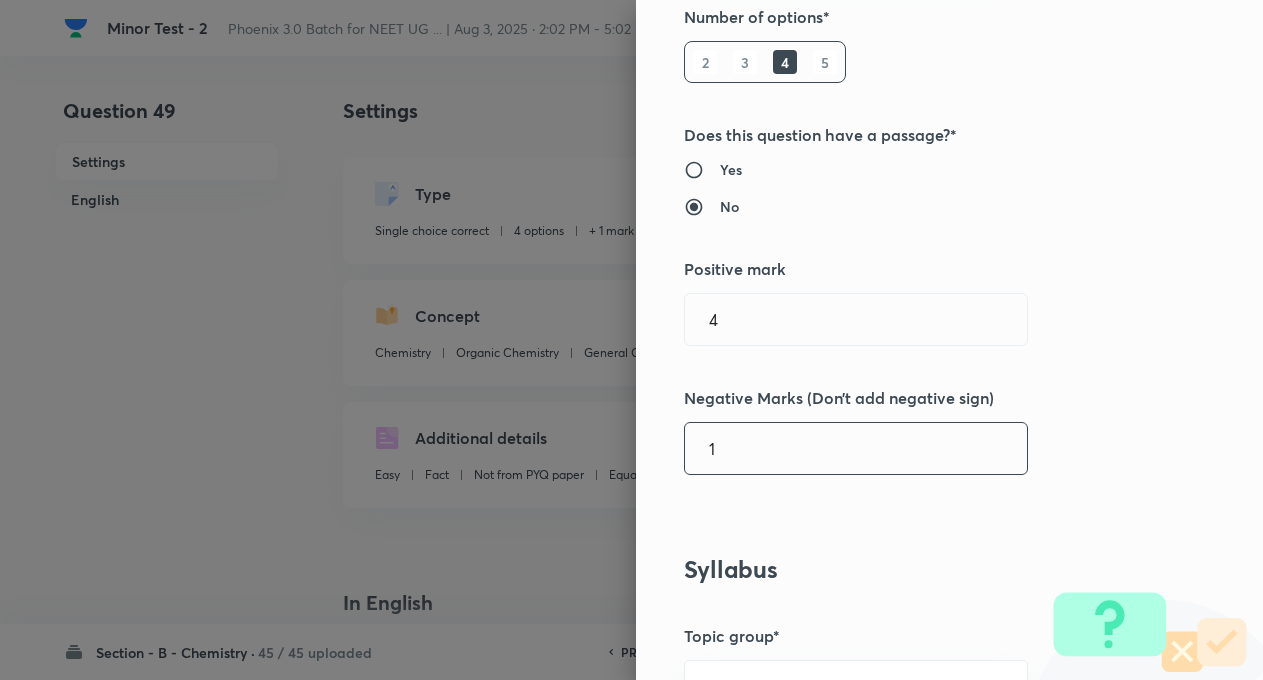 type on "1" 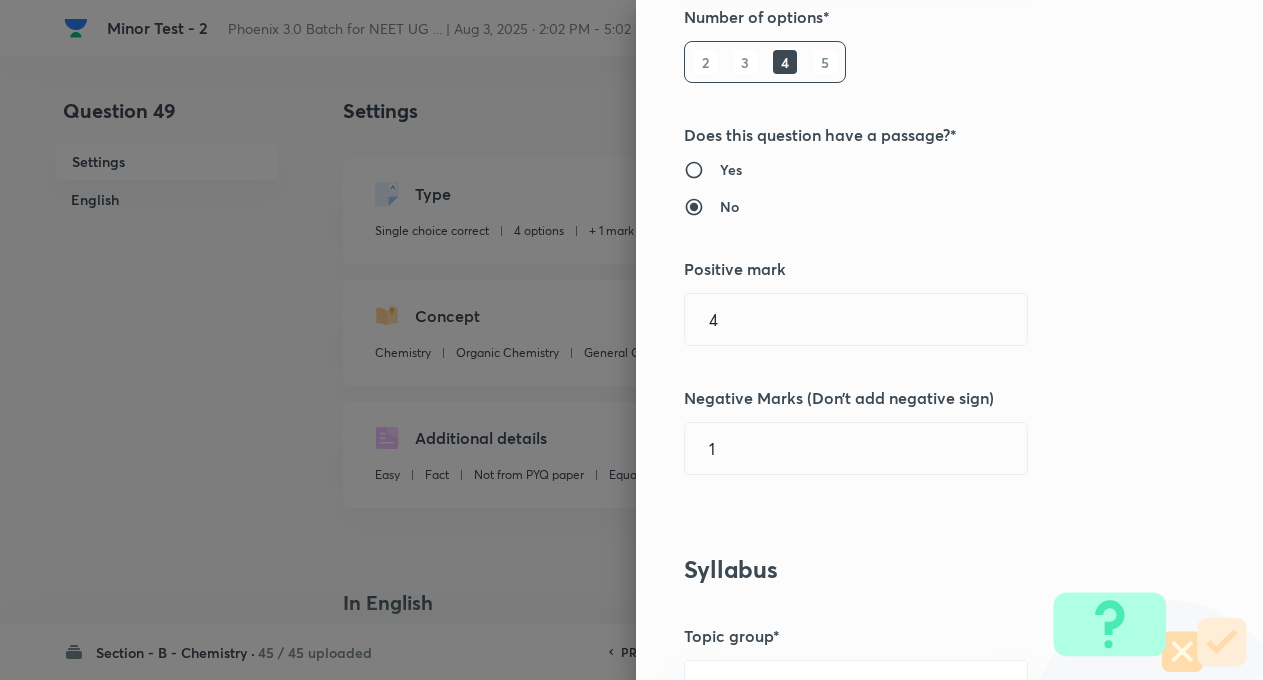 click on "Syllabus" at bounding box center (916, 569) 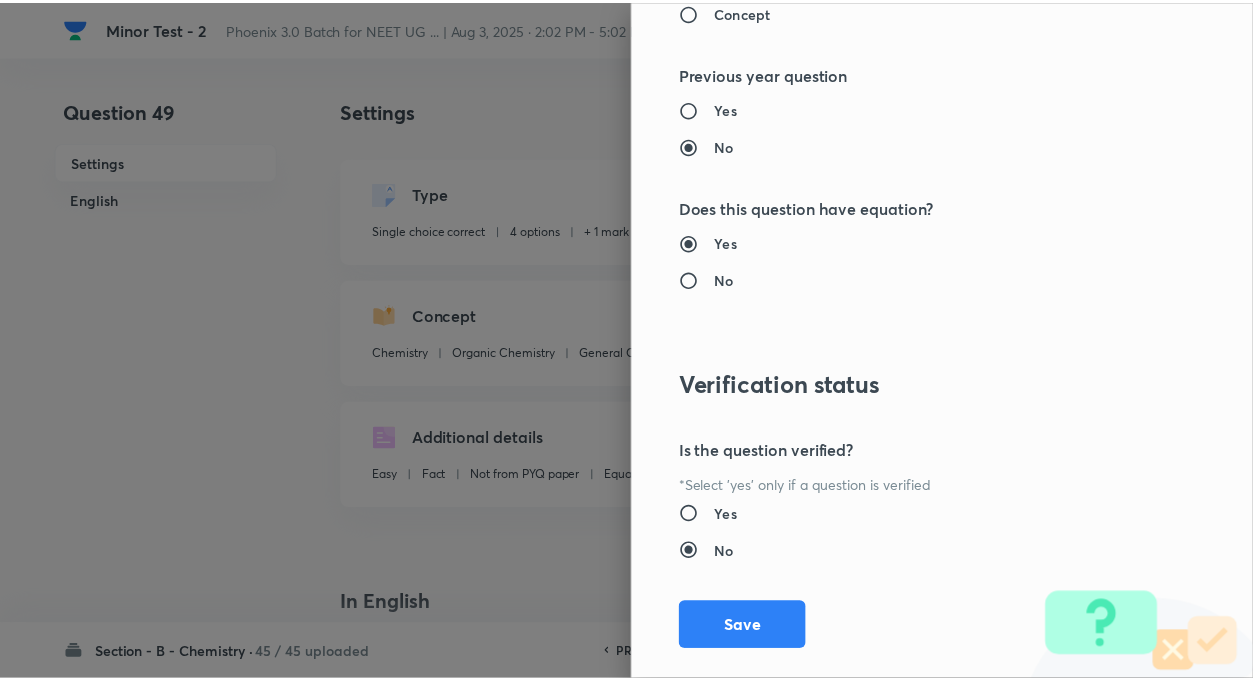 scroll, scrollTop: 2046, scrollLeft: 0, axis: vertical 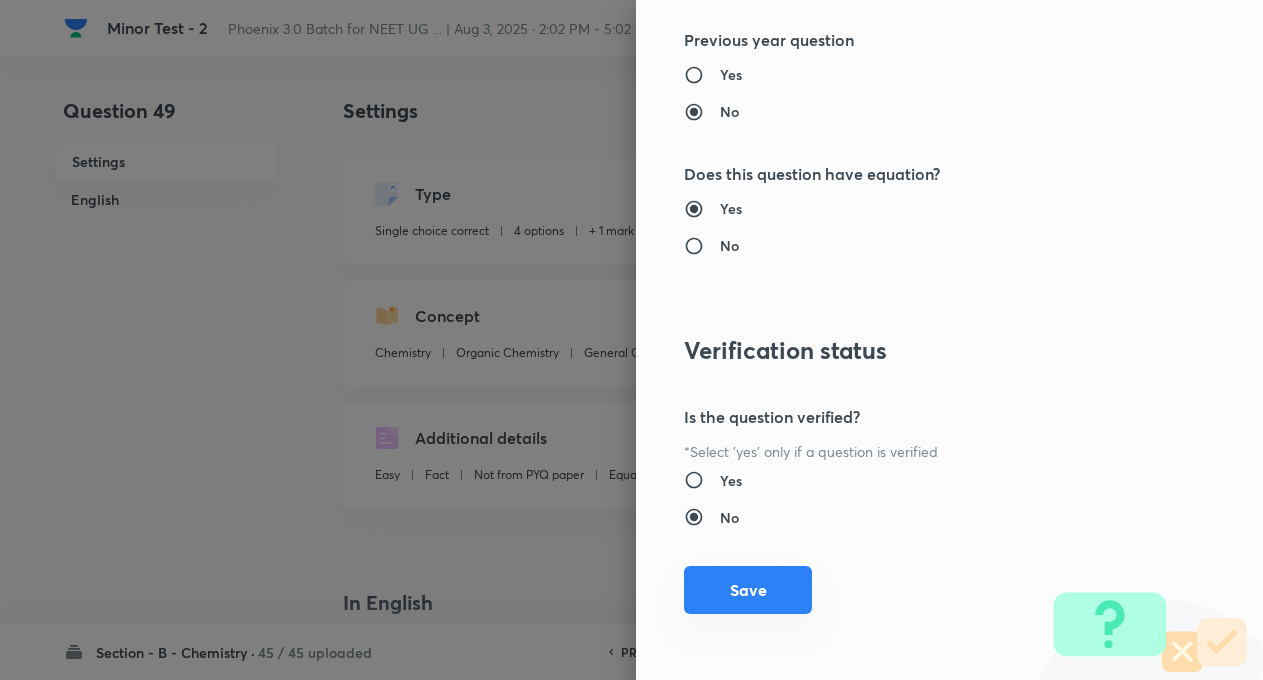 click on "Save" at bounding box center (748, 590) 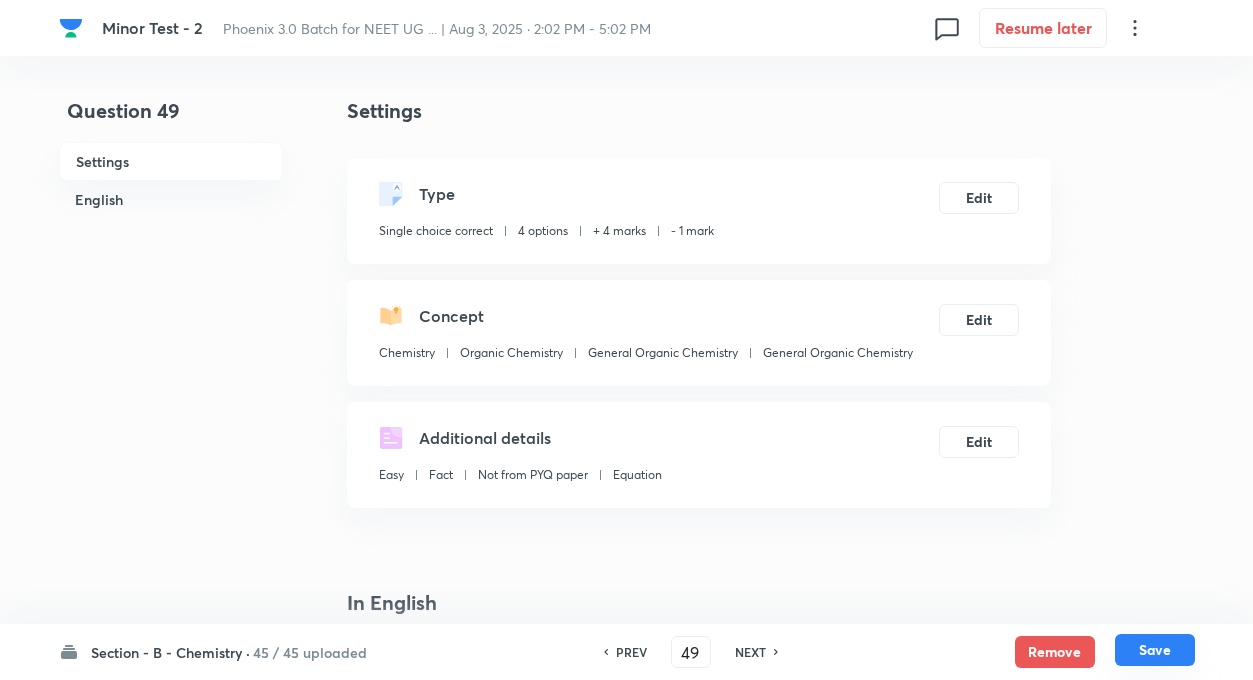 click on "Save" at bounding box center [1155, 650] 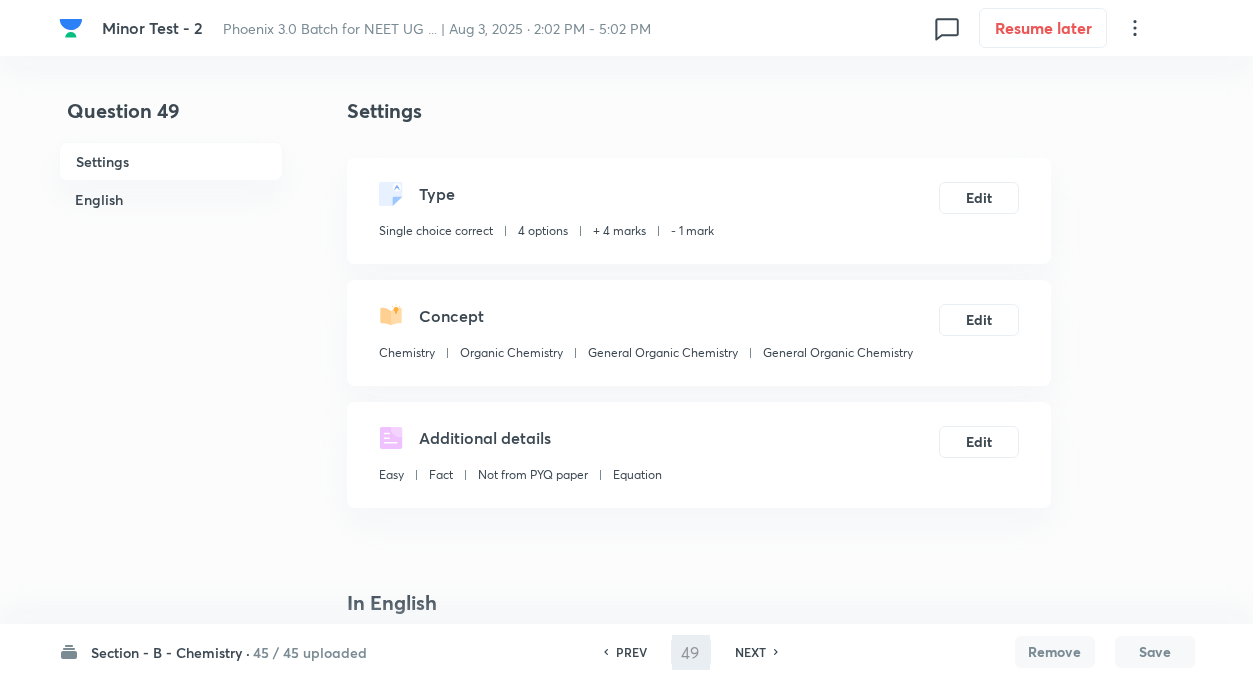 click on "NEXT" at bounding box center [750, 652] 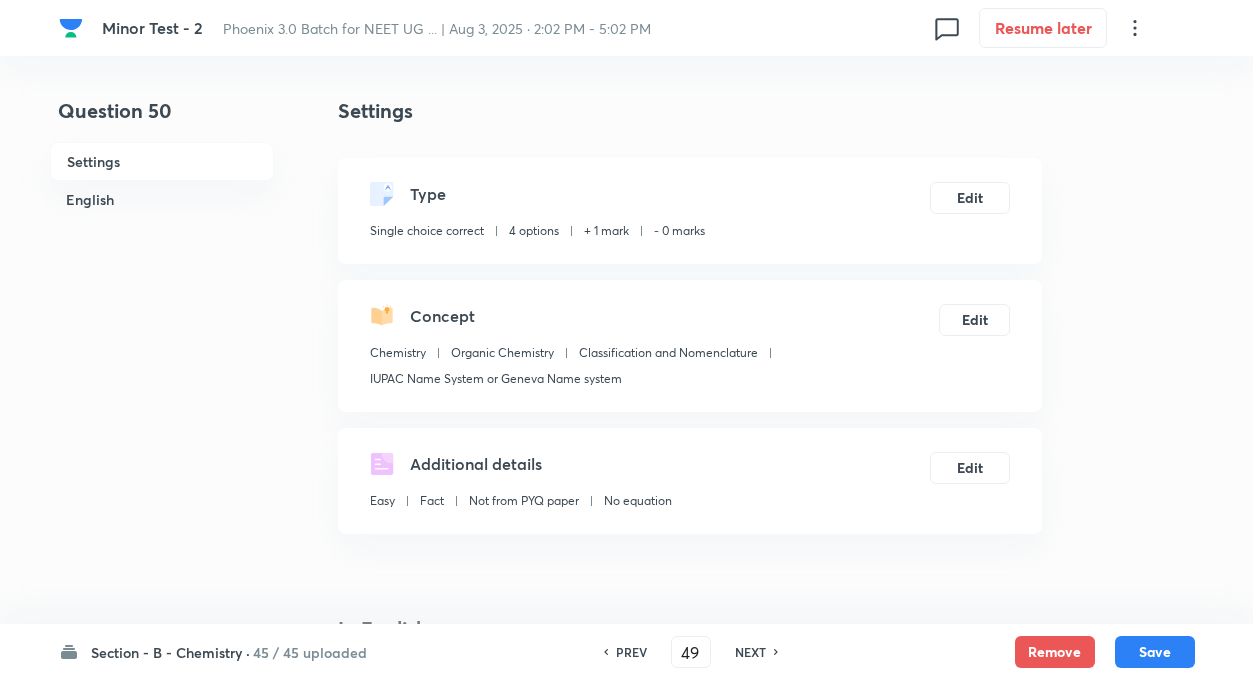 type on "50" 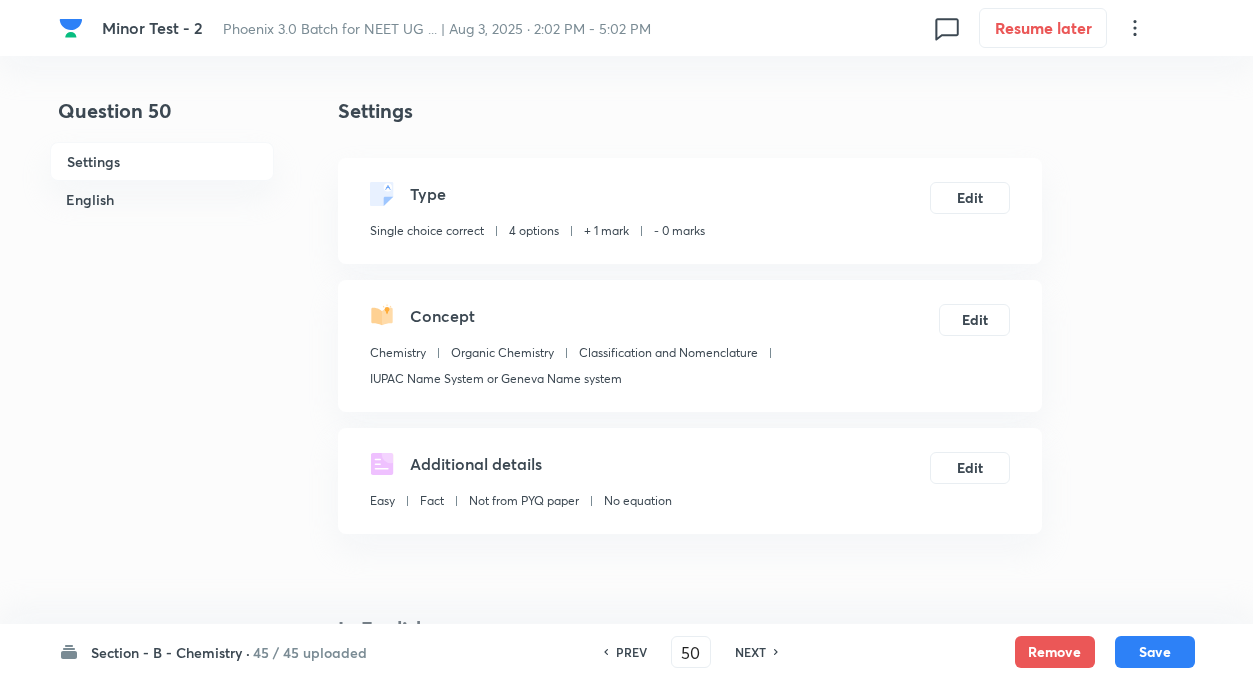 click at bounding box center (626, 340) 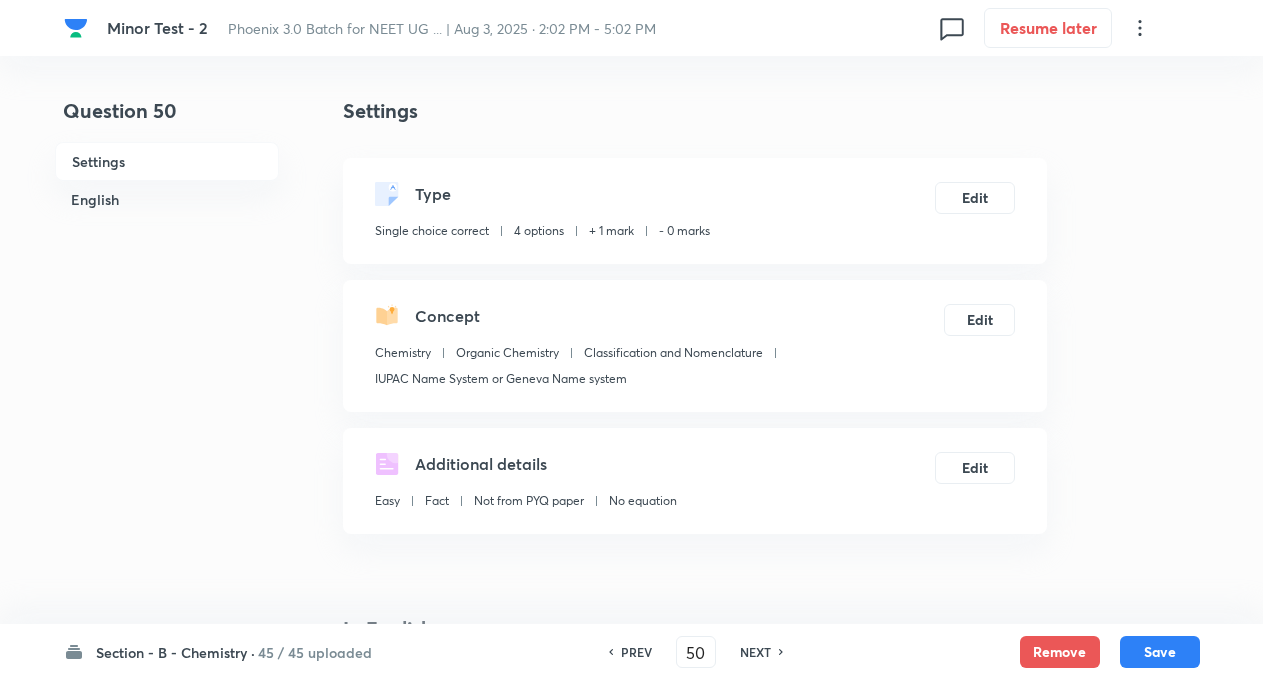 checkbox on "true" 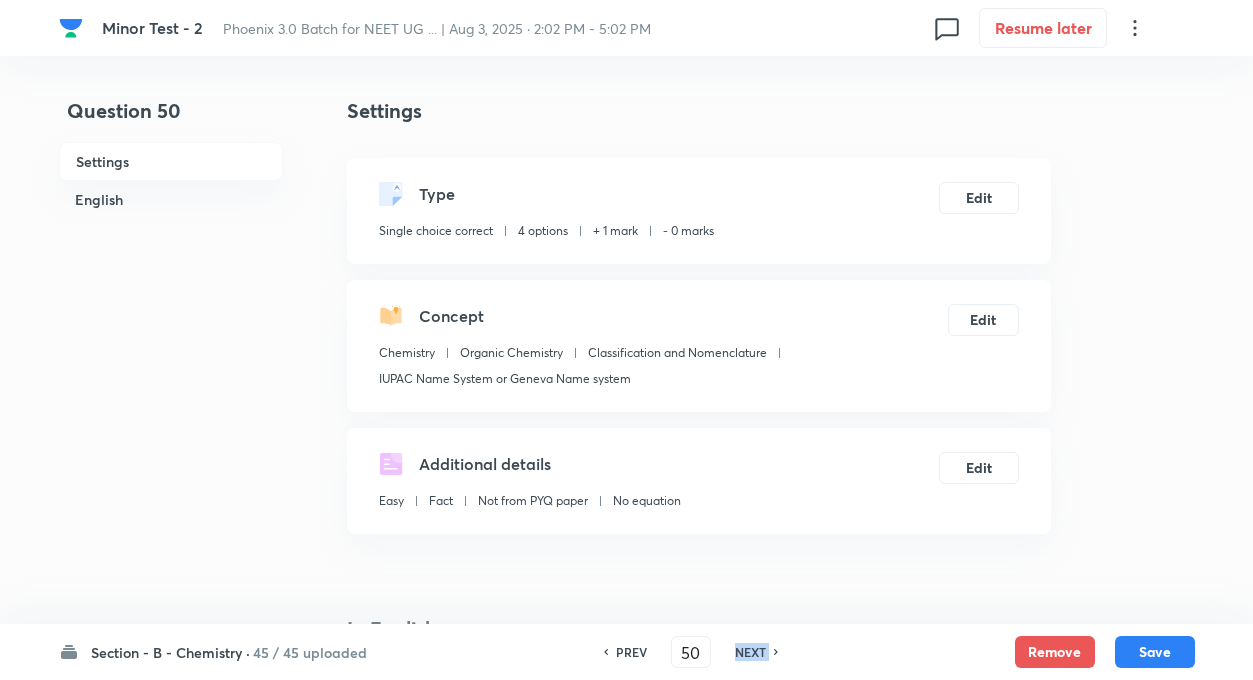 click on "NEXT" at bounding box center (750, 652) 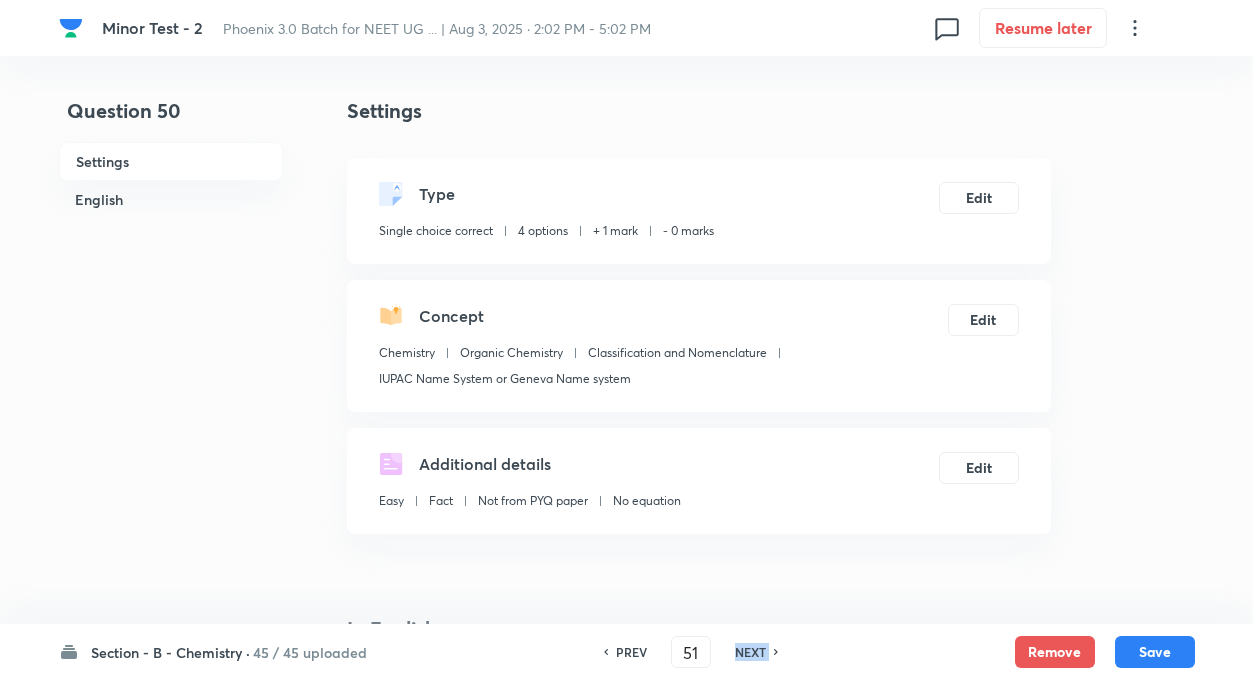 click on "NEXT" at bounding box center (750, 652) 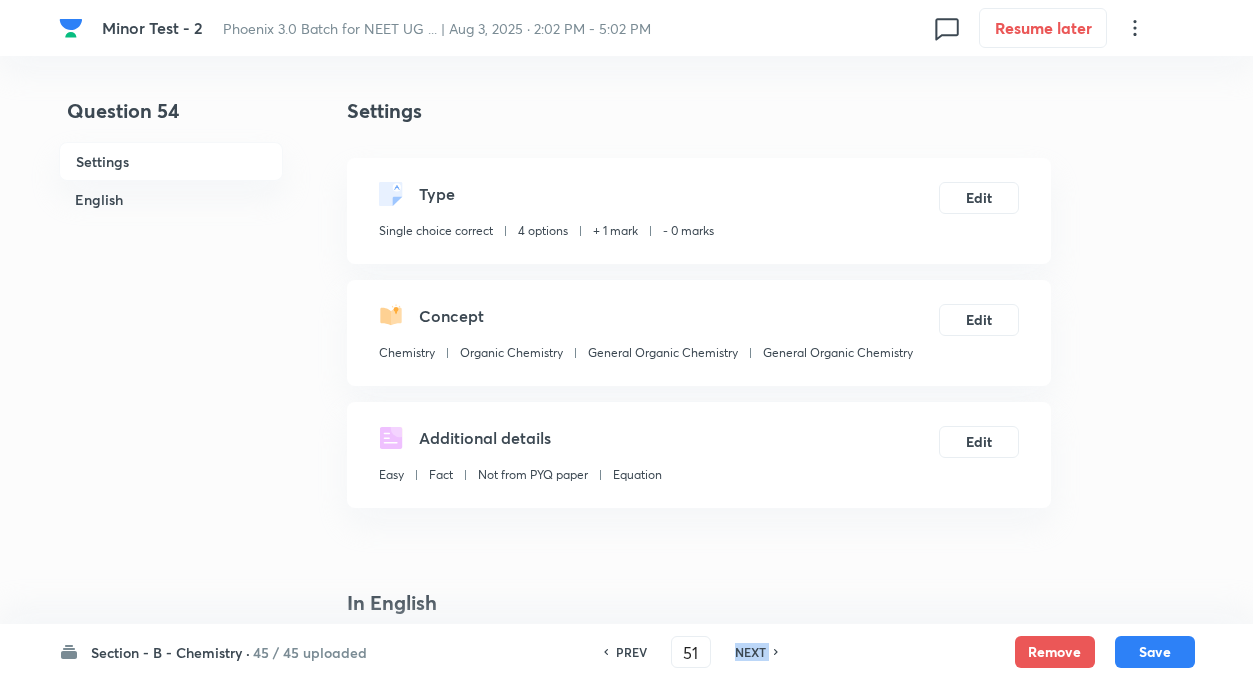 click on "NEXT" at bounding box center (750, 652) 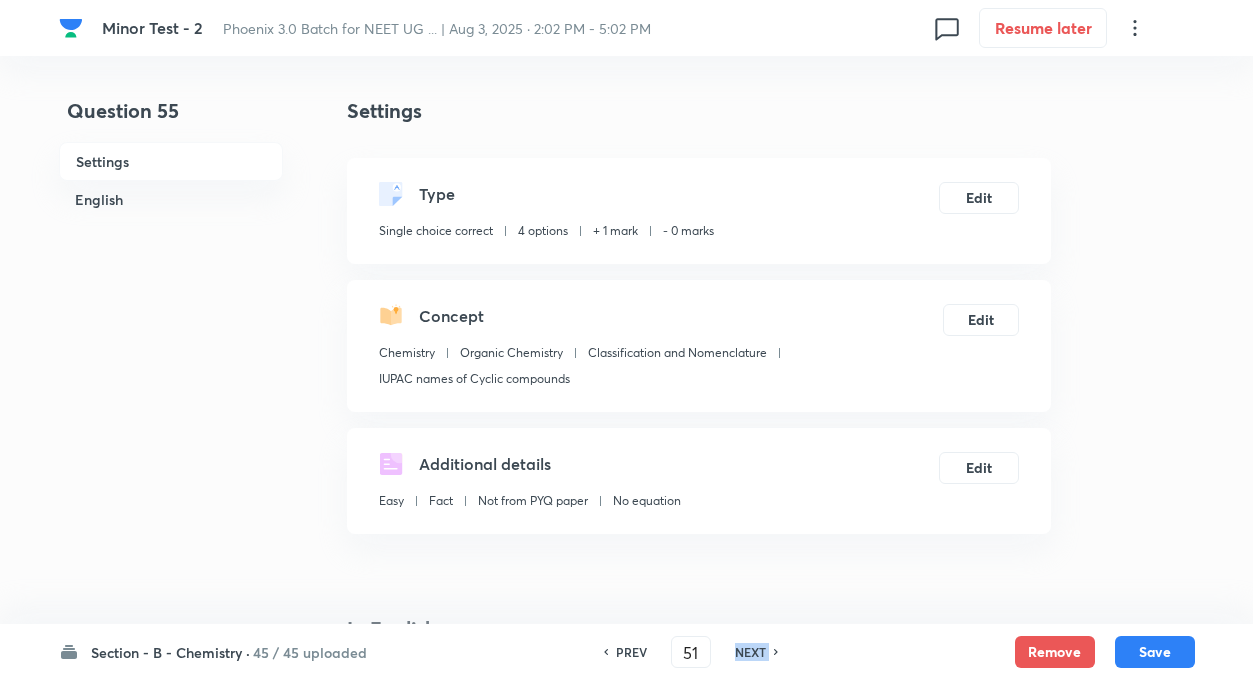 type on "53" 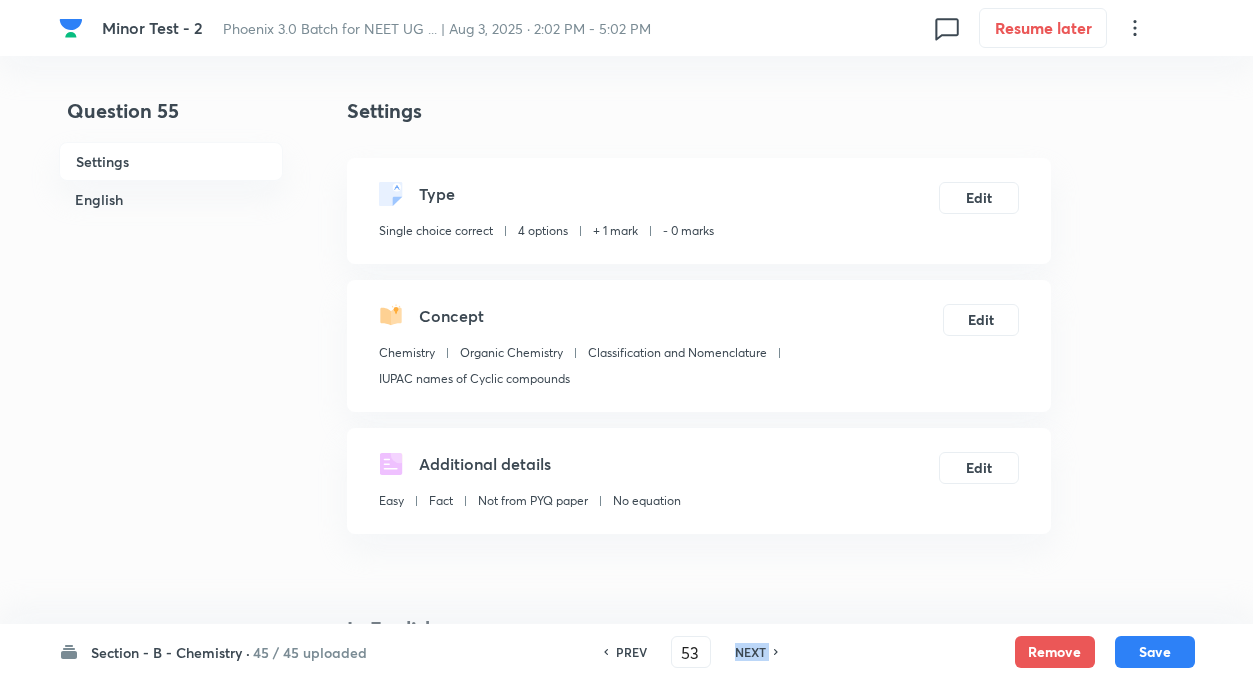 click on "NEXT" at bounding box center [750, 652] 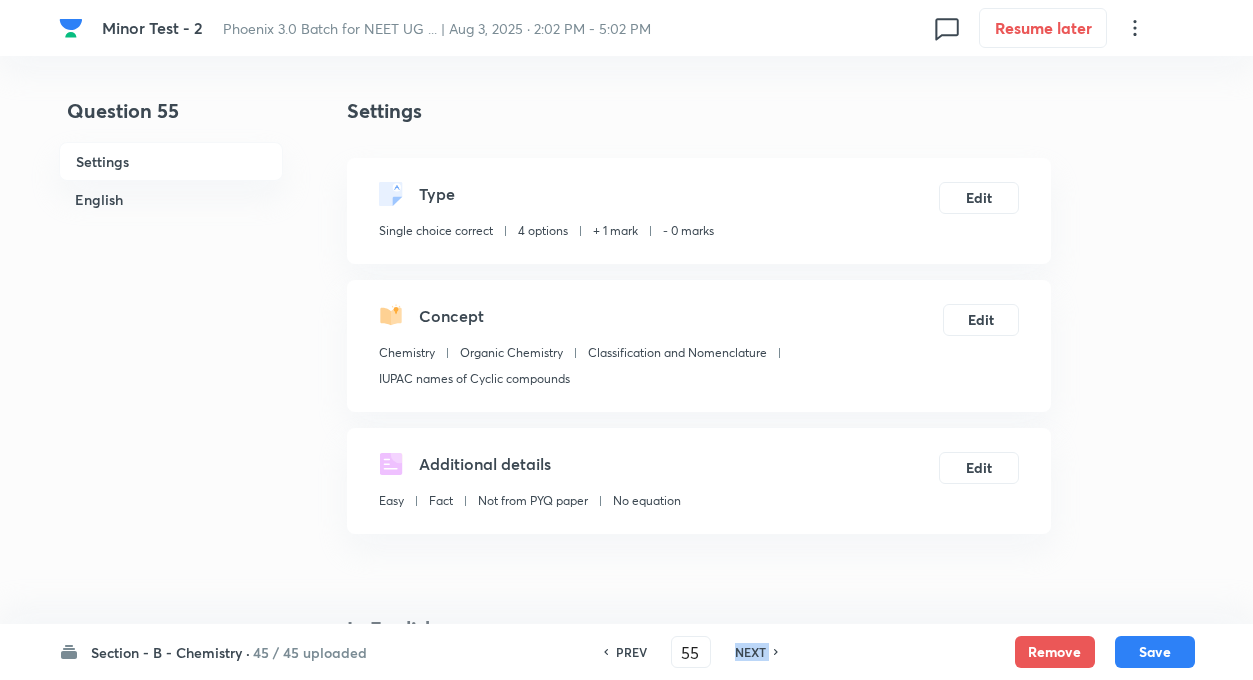 click on "NEXT" at bounding box center (750, 652) 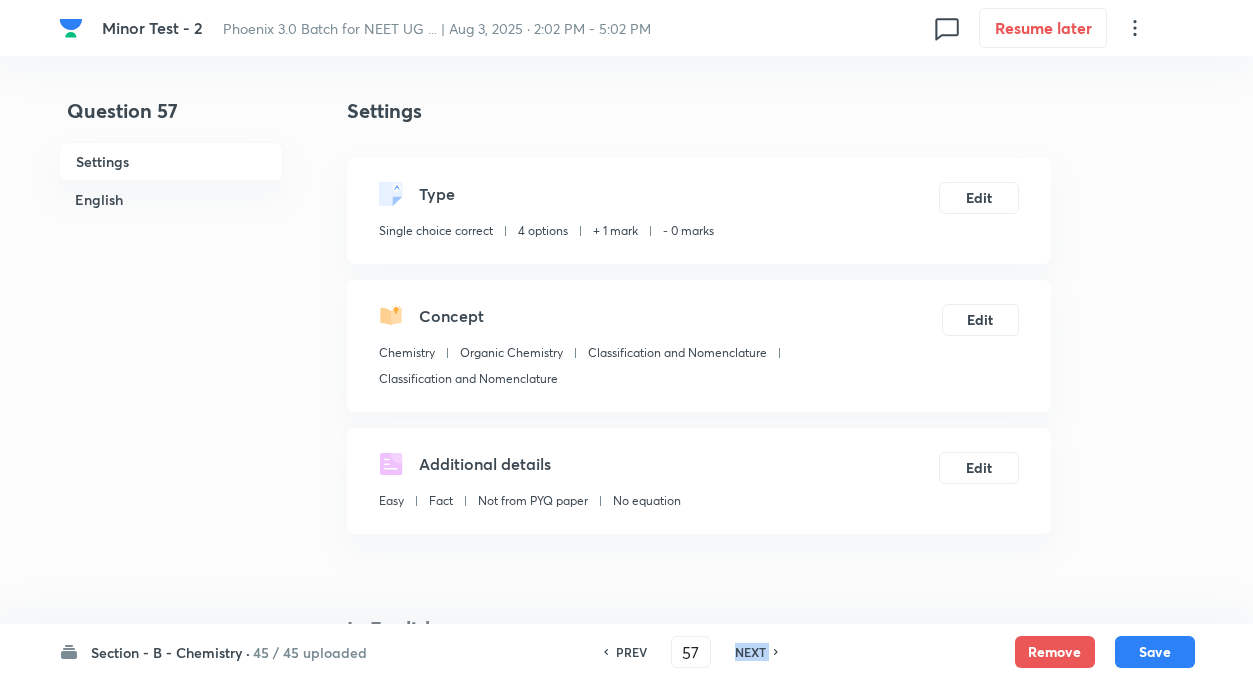 click on "NEXT" at bounding box center (750, 652) 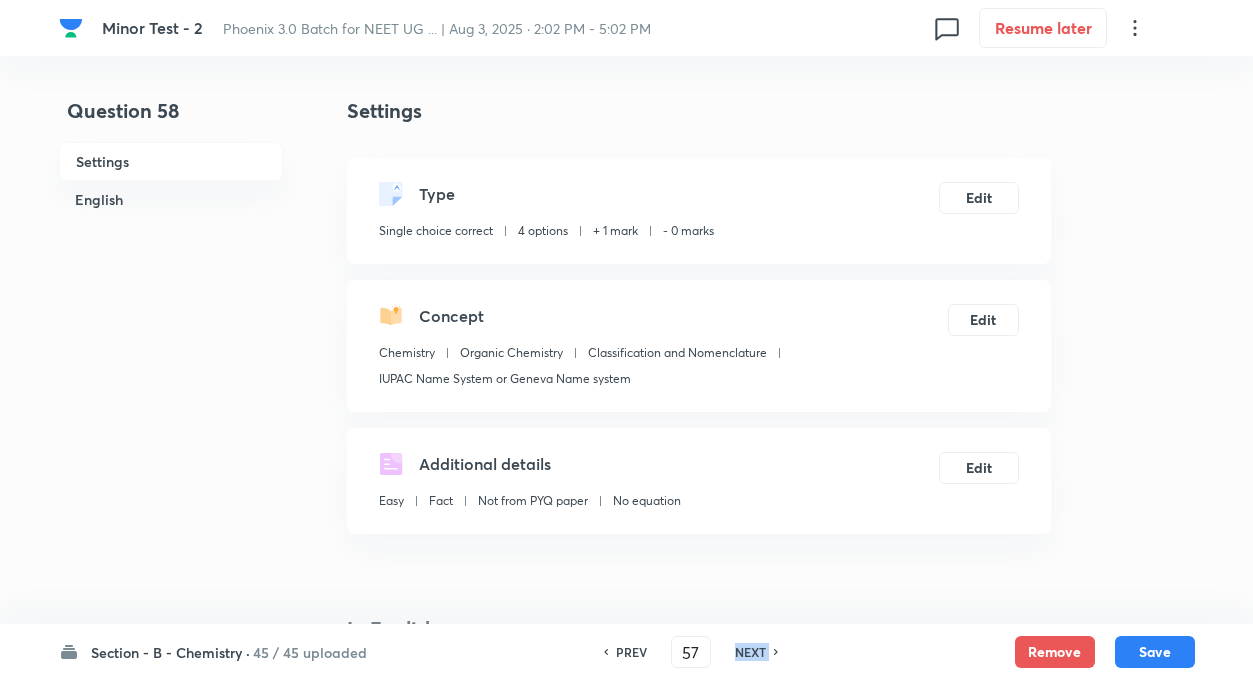 click on "NEXT" at bounding box center (750, 652) 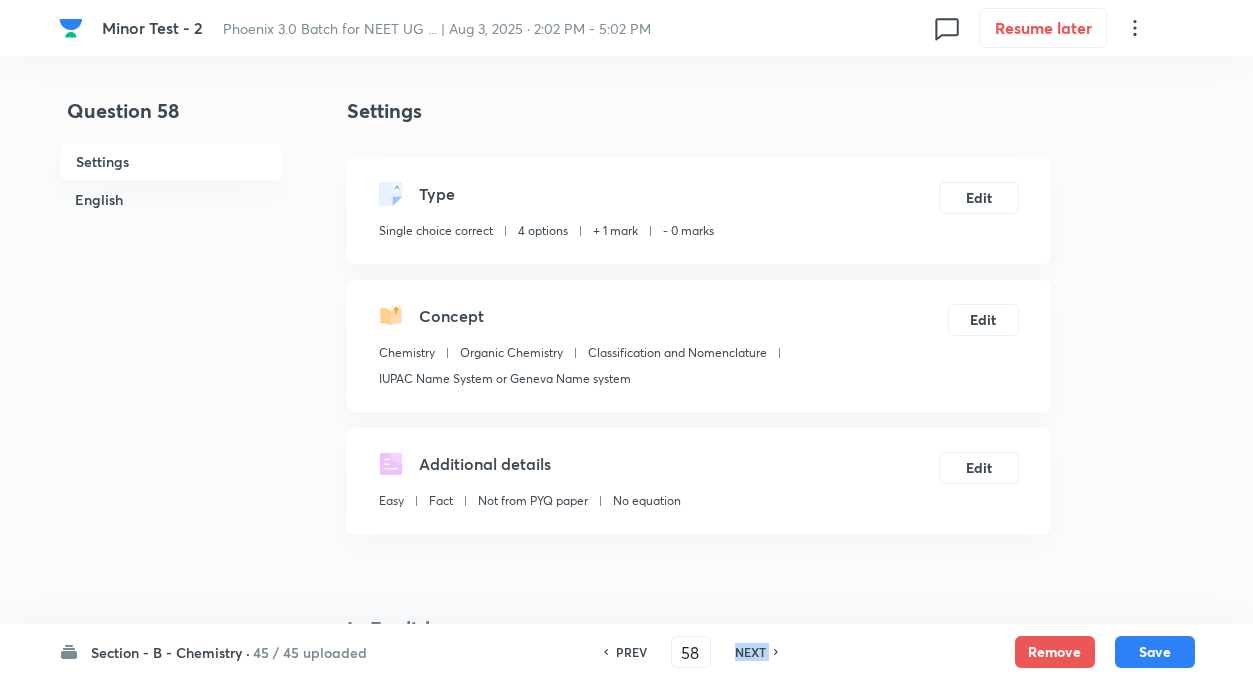 click on "NEXT" at bounding box center [750, 652] 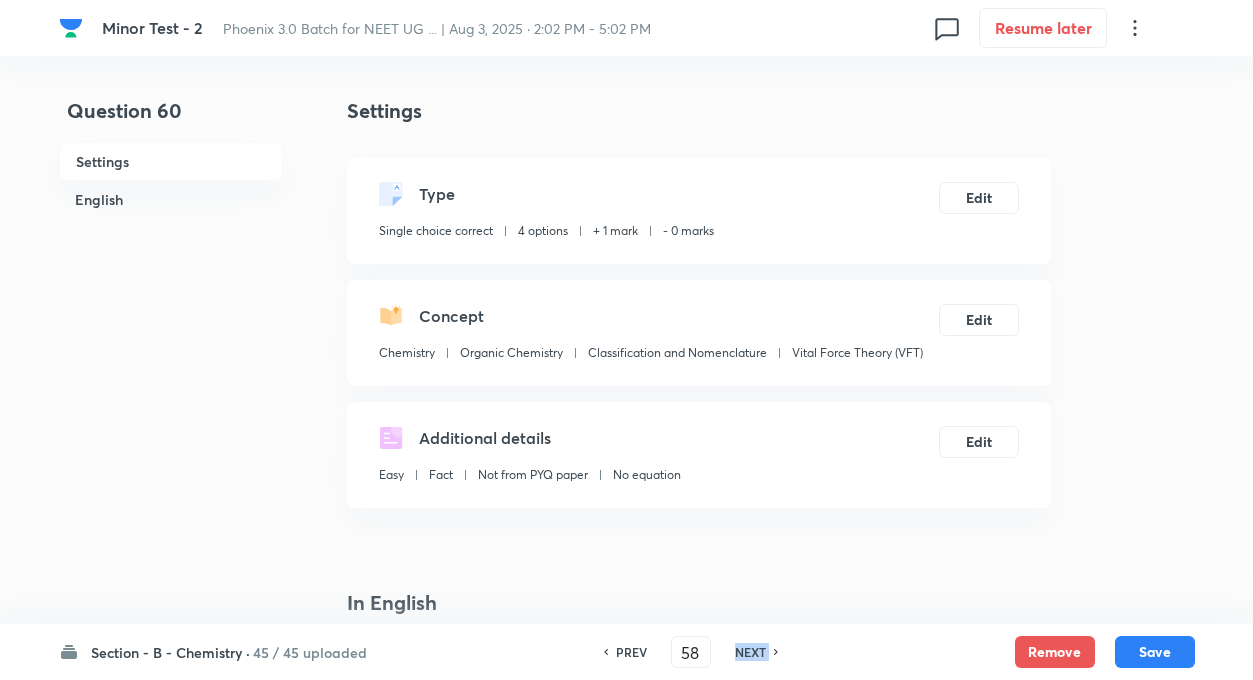 type on "59" 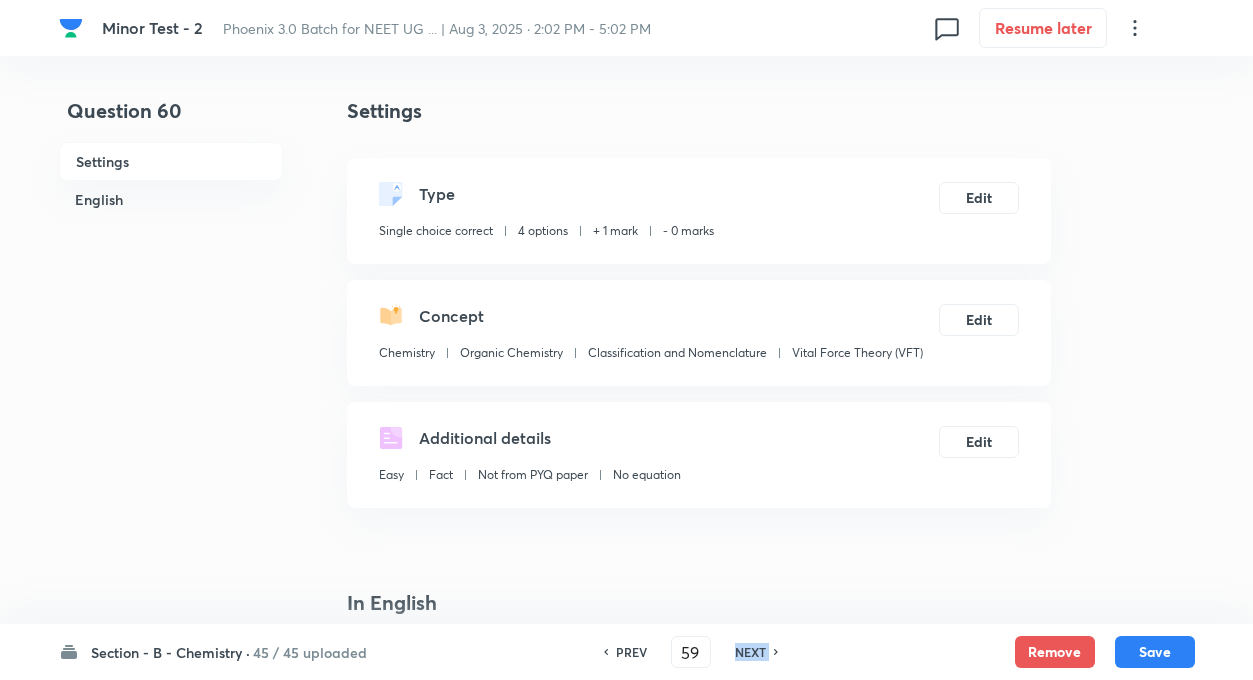 click on "NEXT" at bounding box center (750, 652) 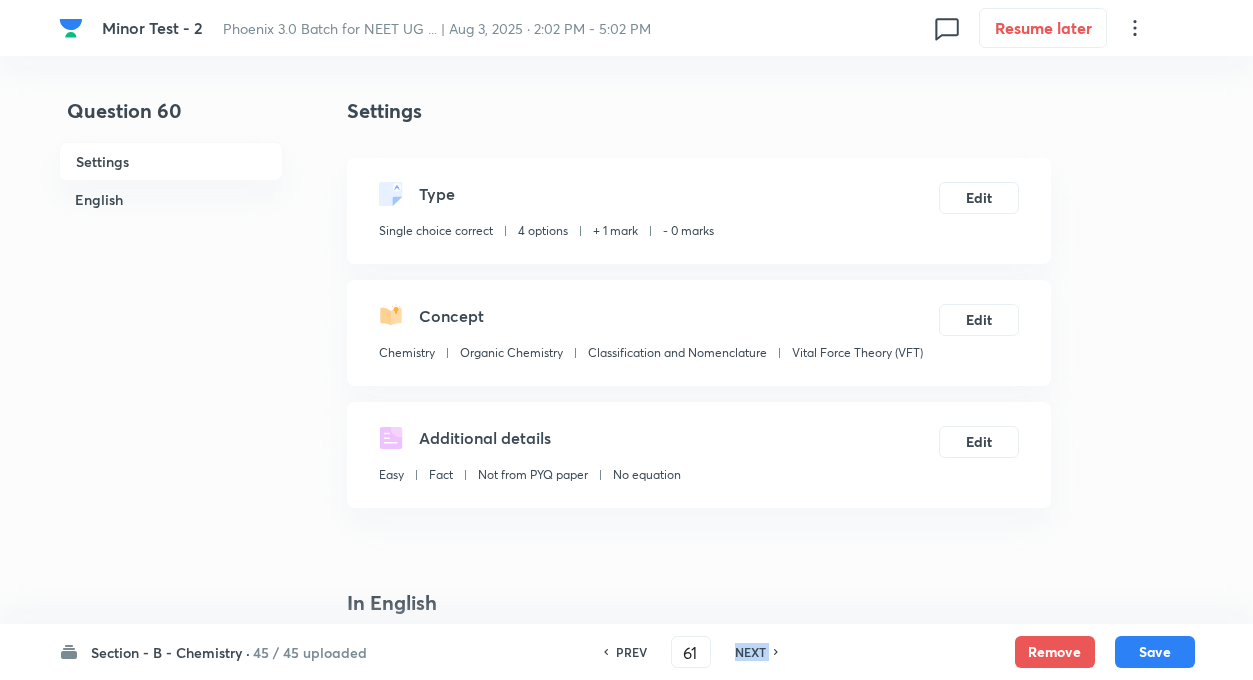 click on "NEXT" at bounding box center (750, 652) 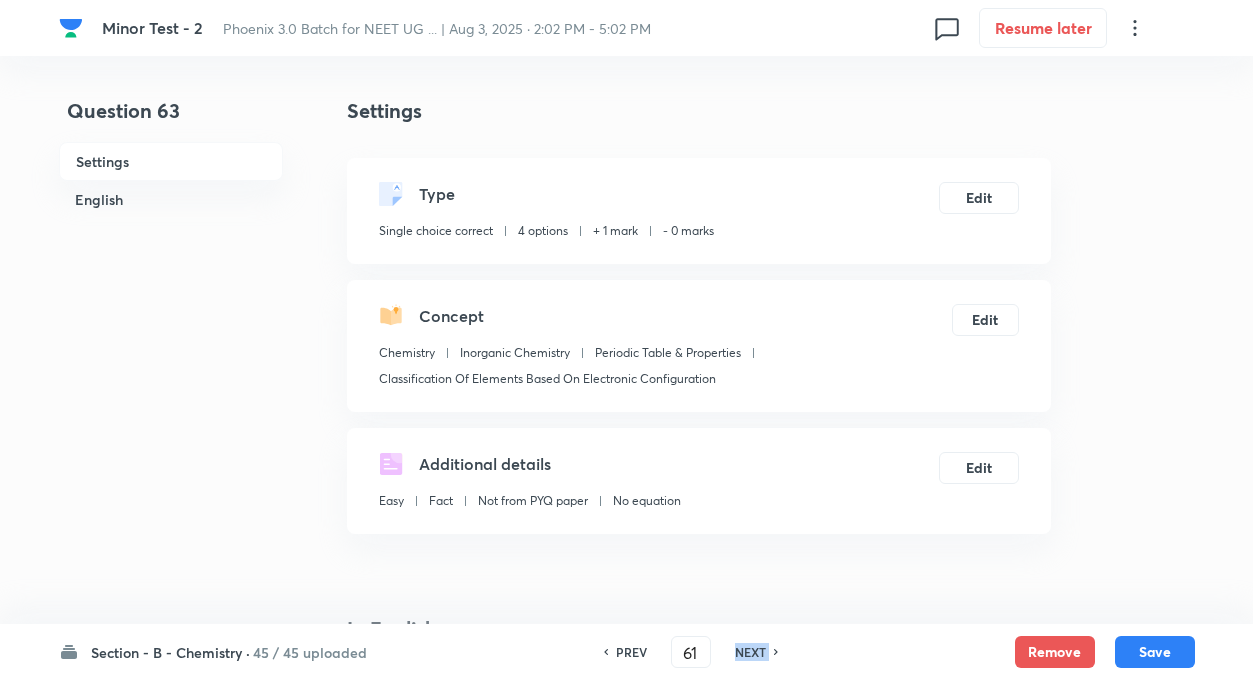 type on "62" 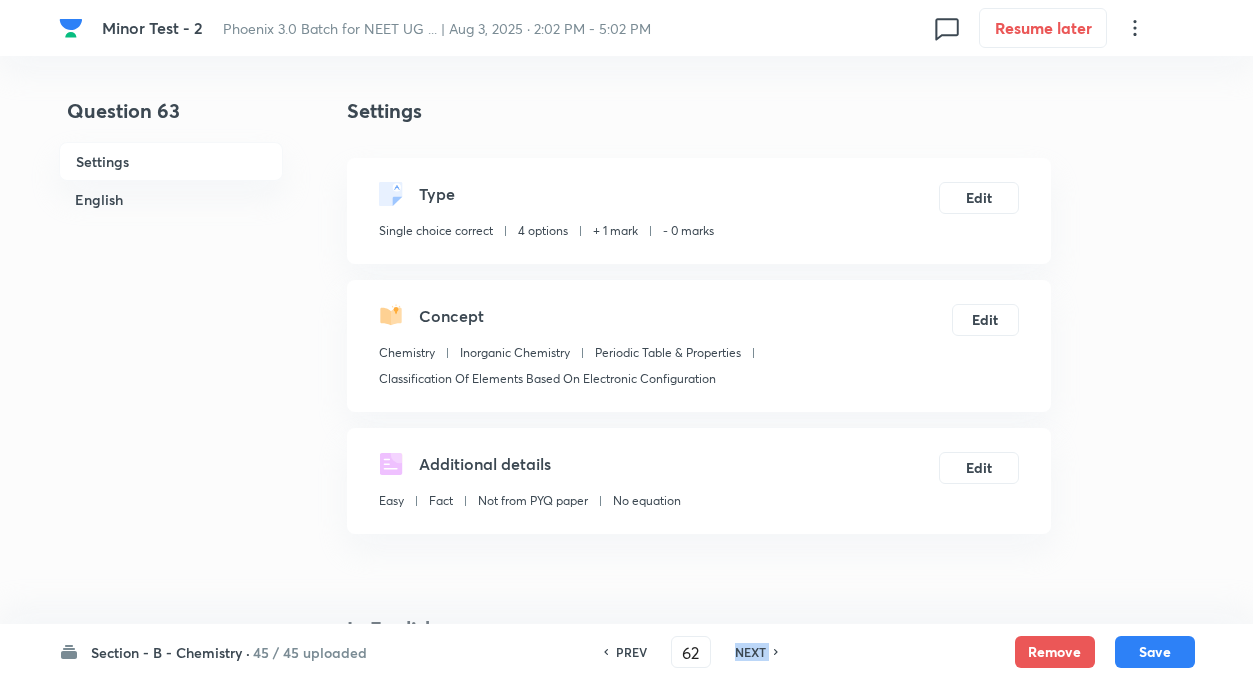 checkbox on "true" 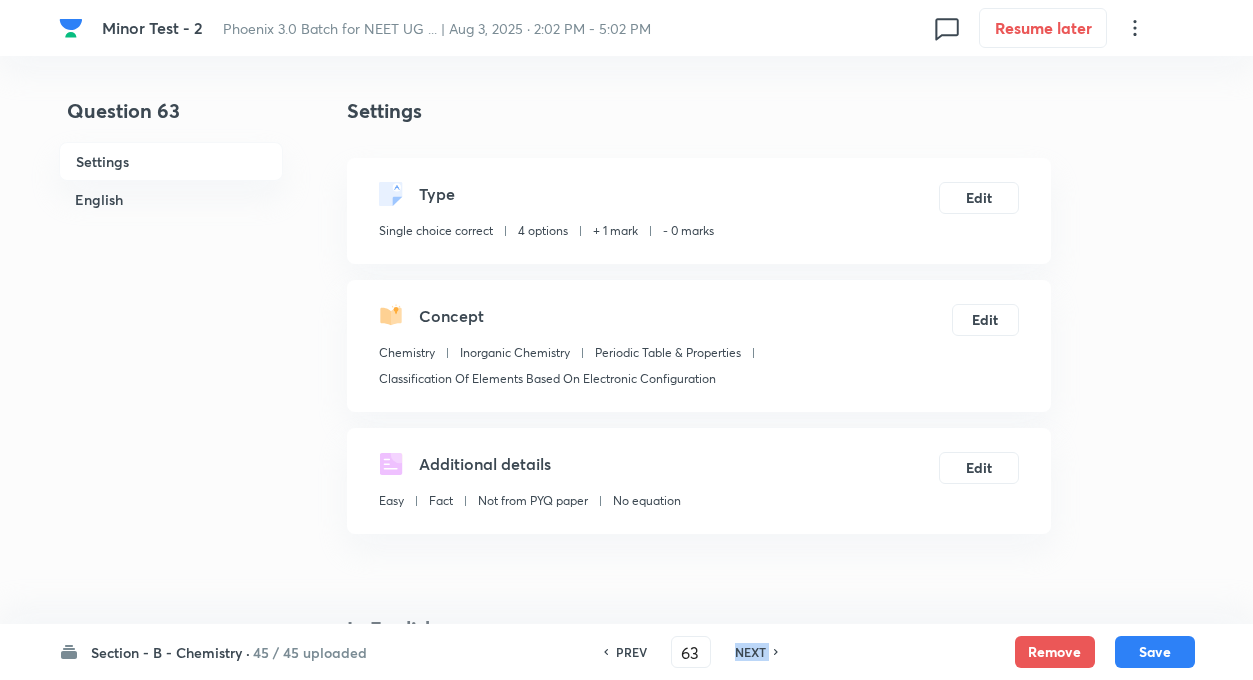 checkbox on "false" 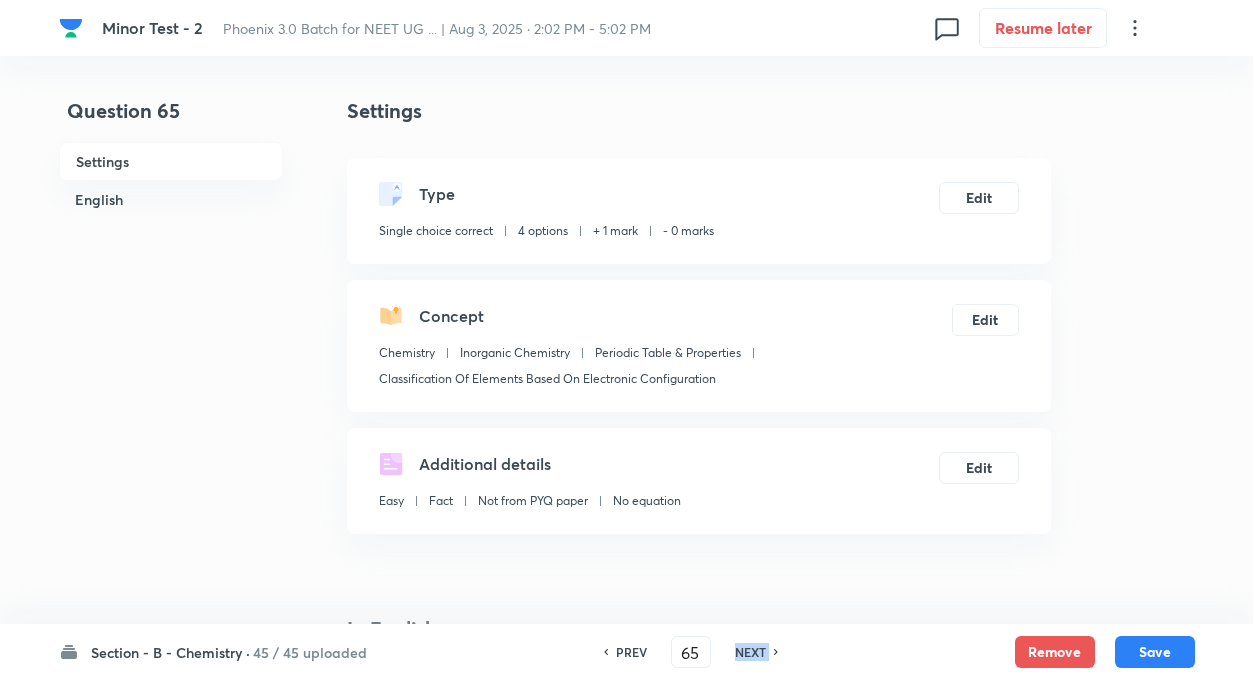 click on "NEXT" at bounding box center (750, 652) 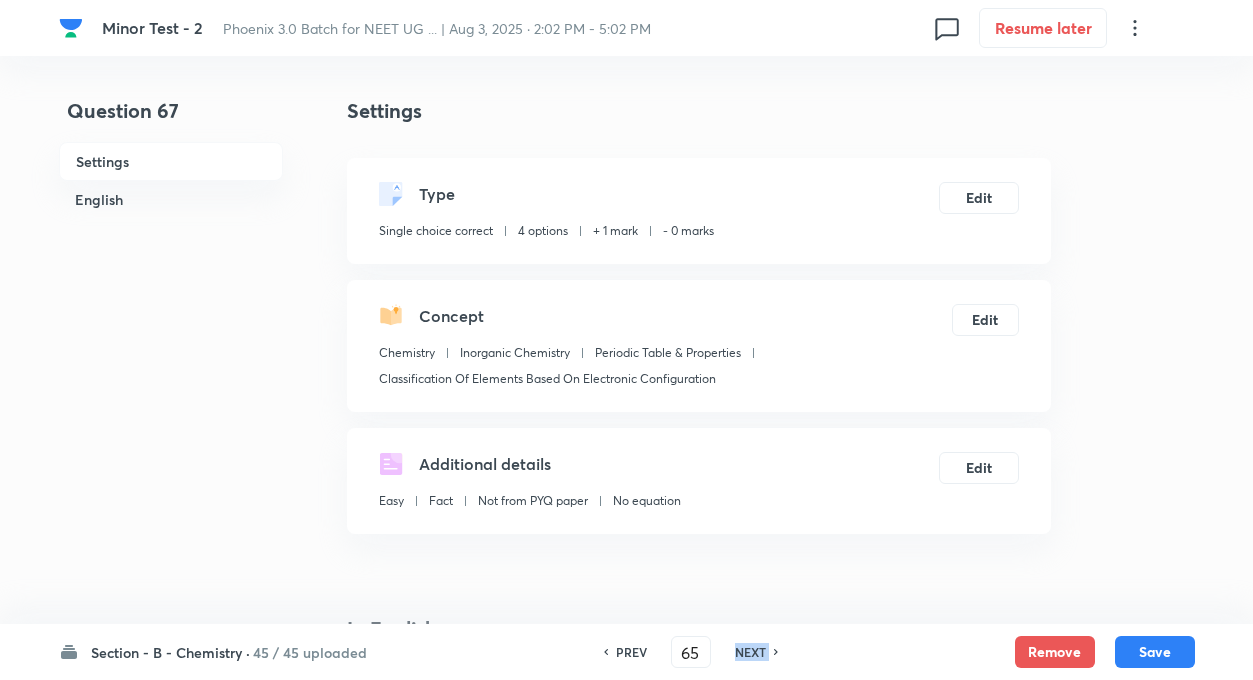 type on "66" 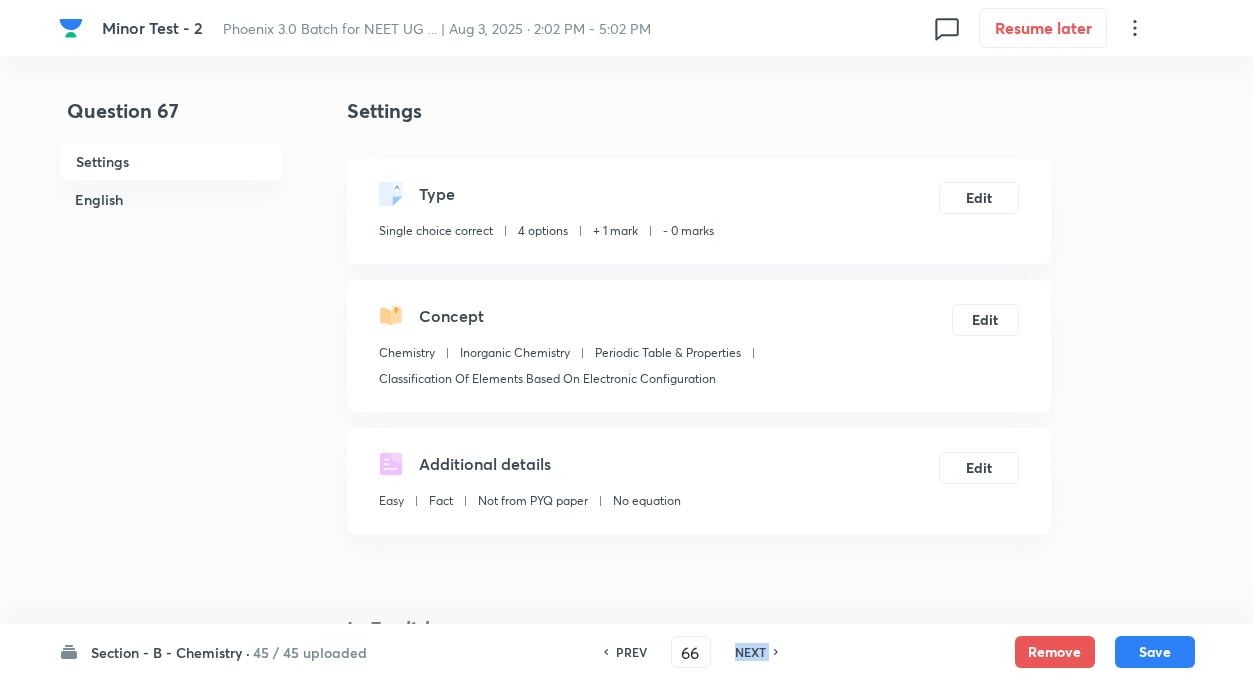 click on "NEXT" at bounding box center (750, 652) 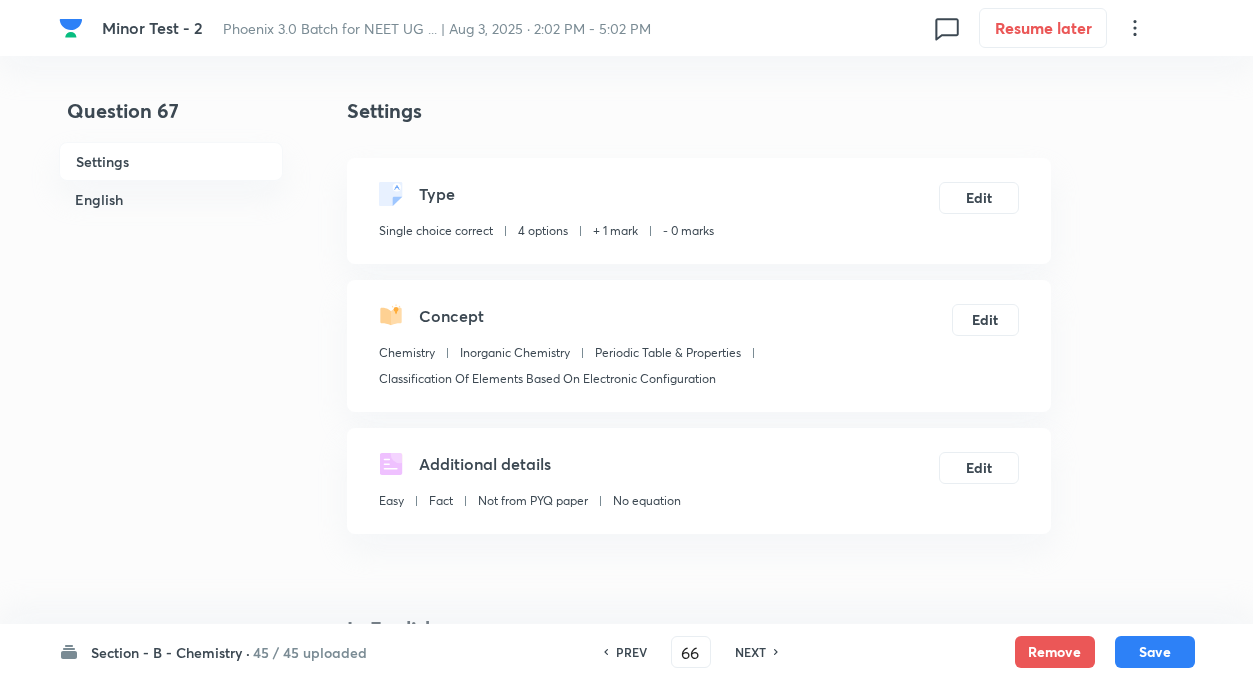 type on "67" 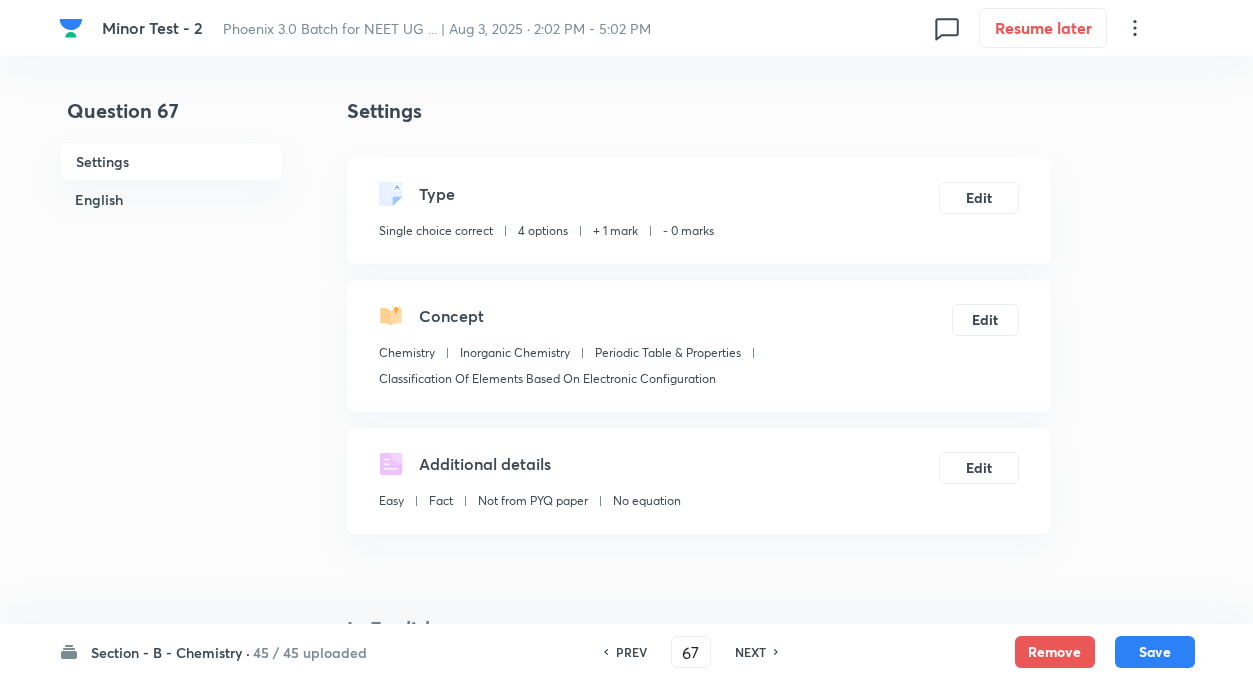 type on "68" 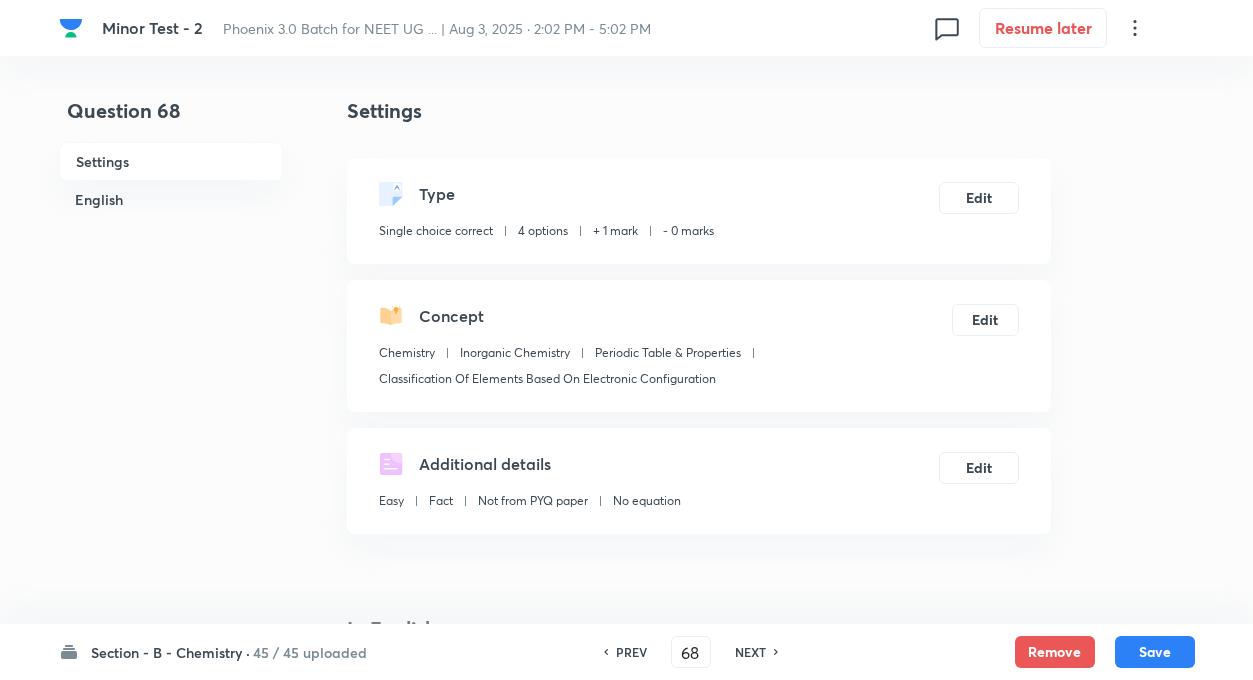 checkbox on "true" 